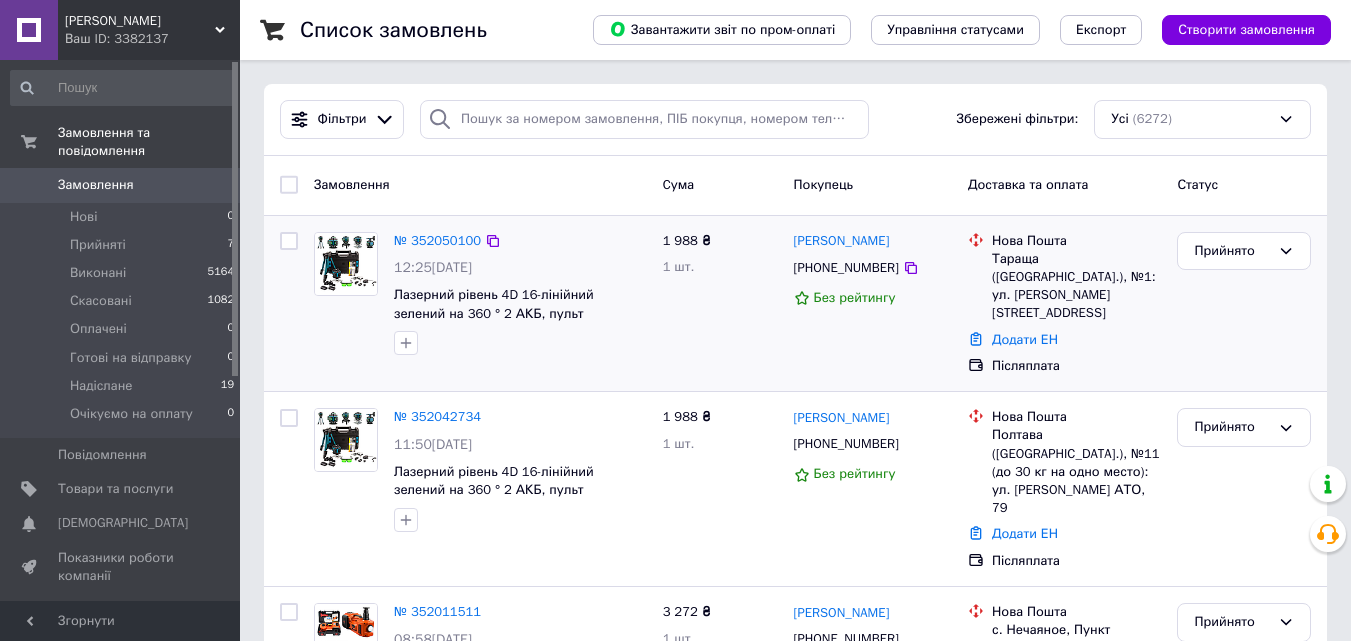 scroll, scrollTop: 0, scrollLeft: 0, axis: both 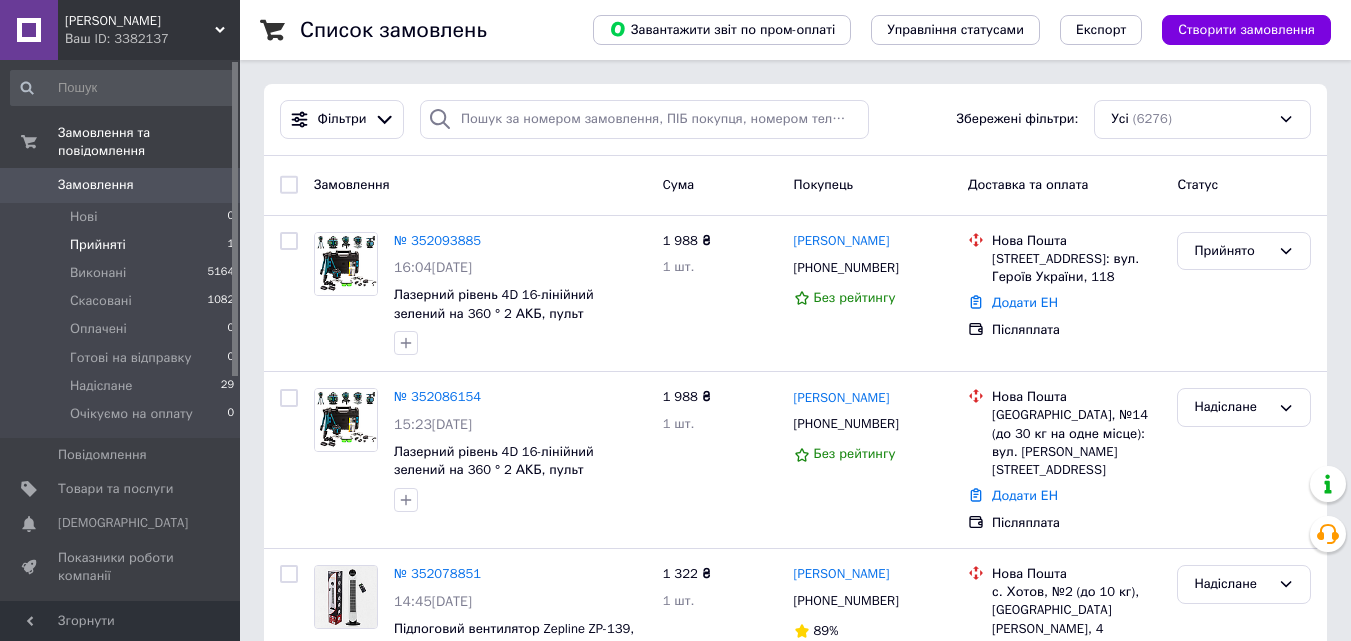 click on "Прийняті 1" at bounding box center [123, 245] 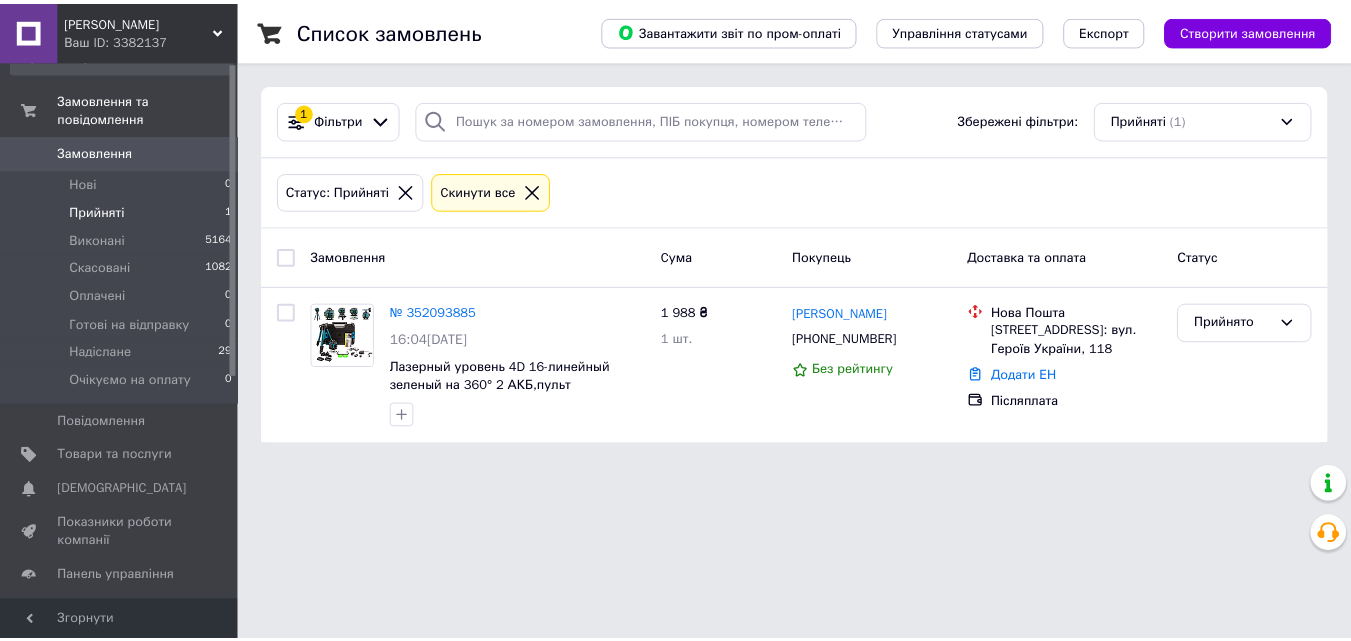 scroll, scrollTop: 0, scrollLeft: 0, axis: both 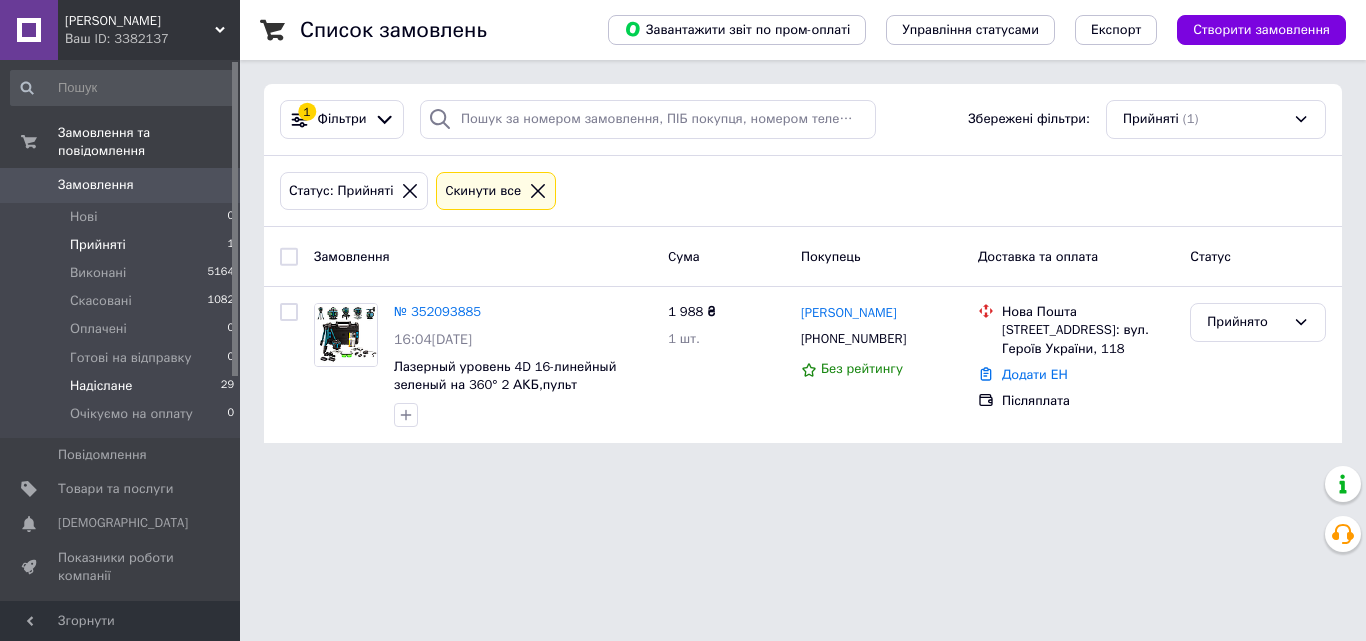 click on "Надіслане 29" at bounding box center [123, 386] 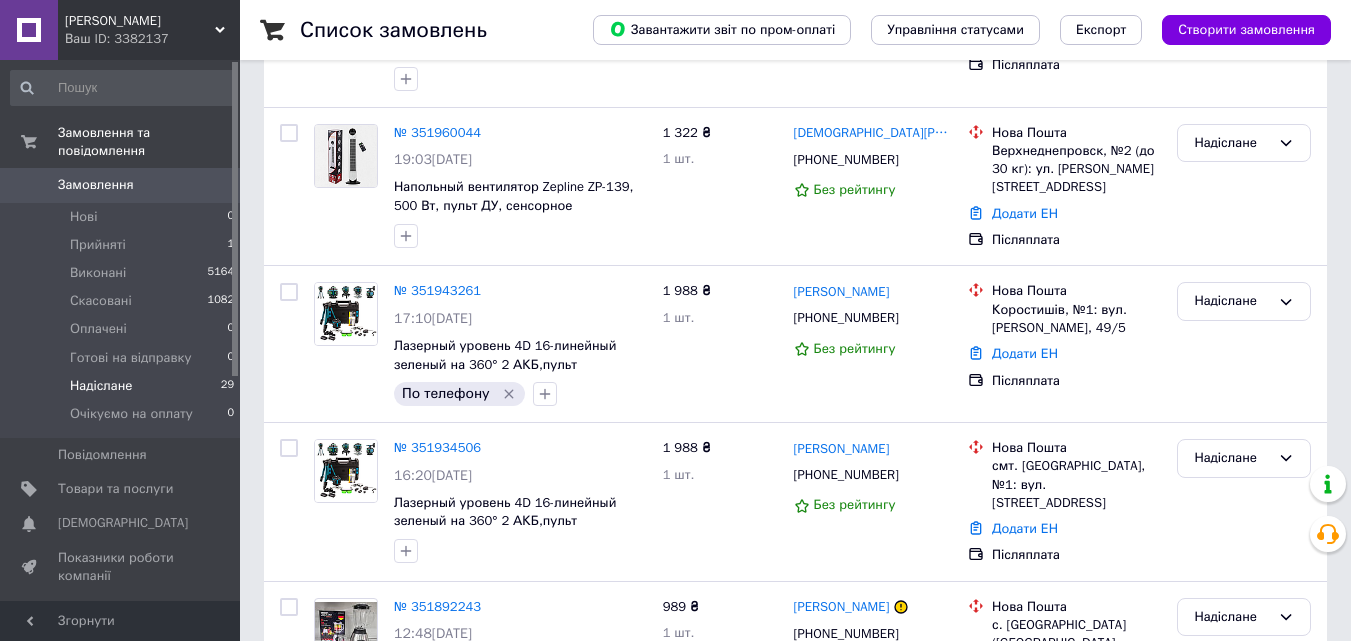 scroll, scrollTop: 5149, scrollLeft: 0, axis: vertical 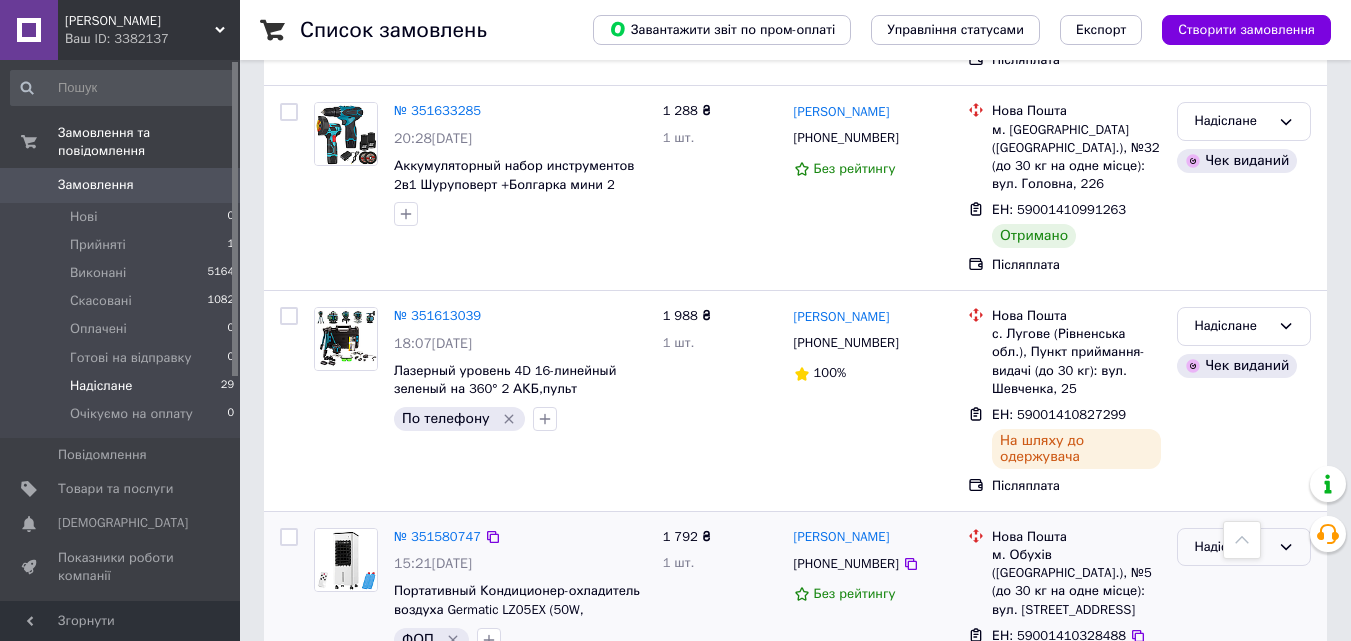 click 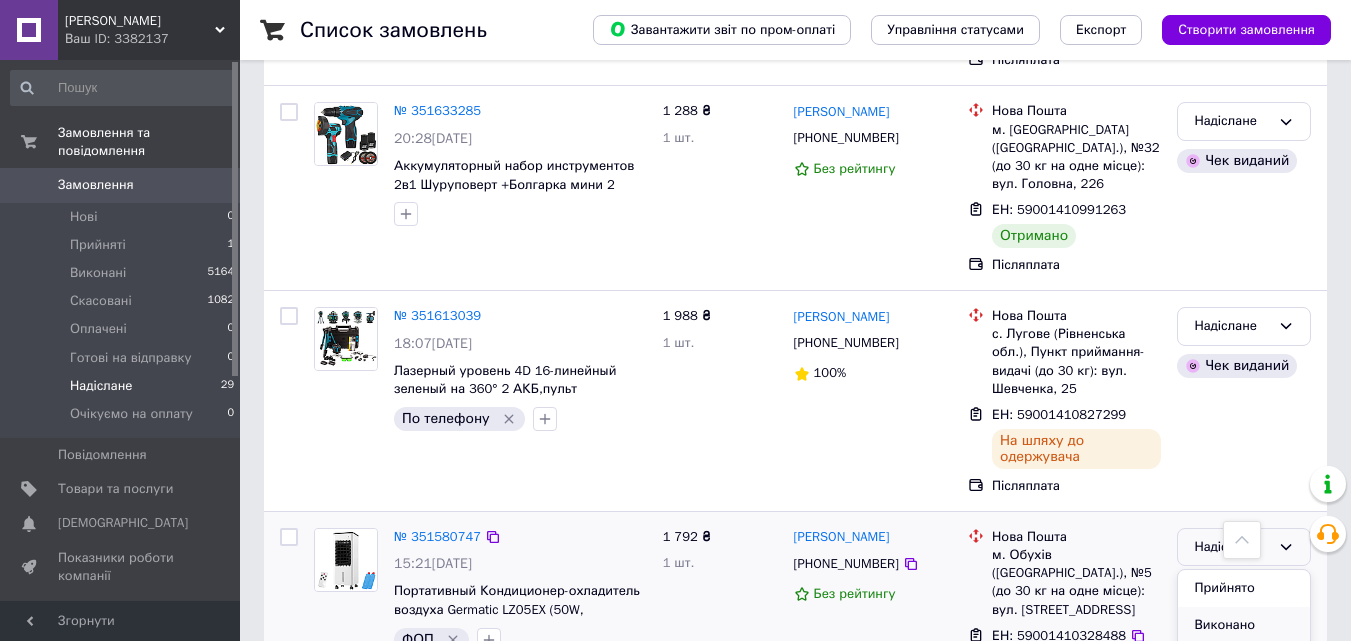 click on "Виконано" at bounding box center [1244, 625] 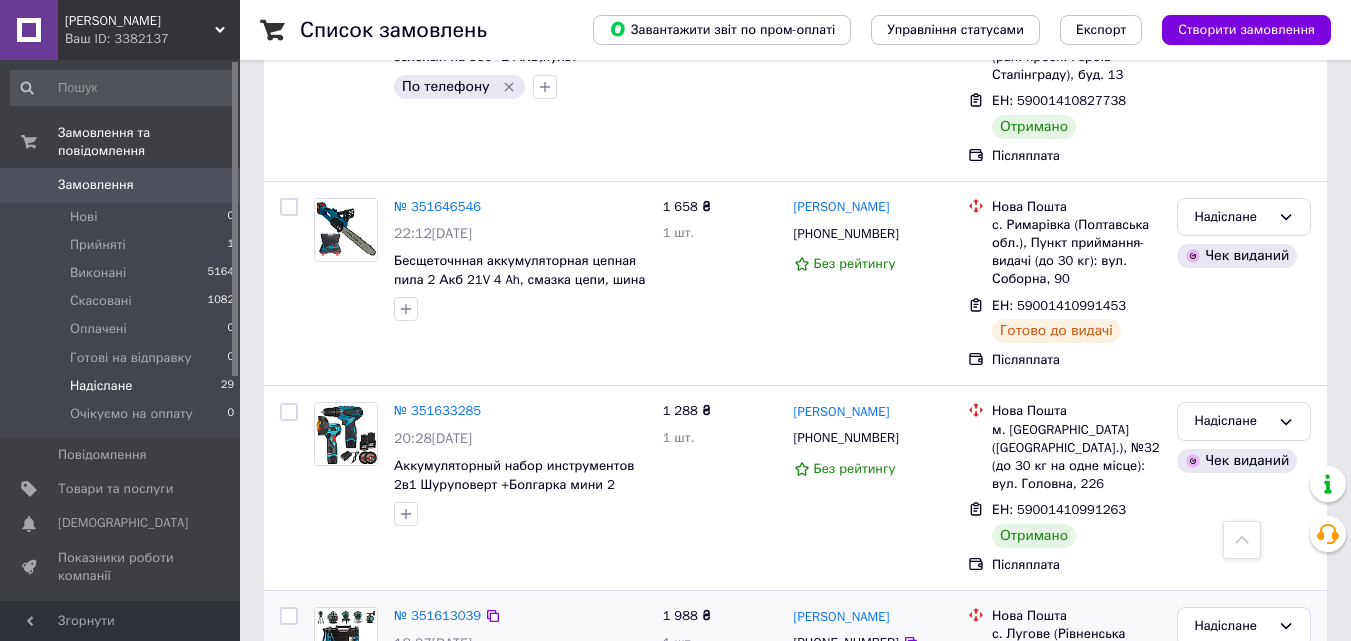 scroll, scrollTop: 4449, scrollLeft: 0, axis: vertical 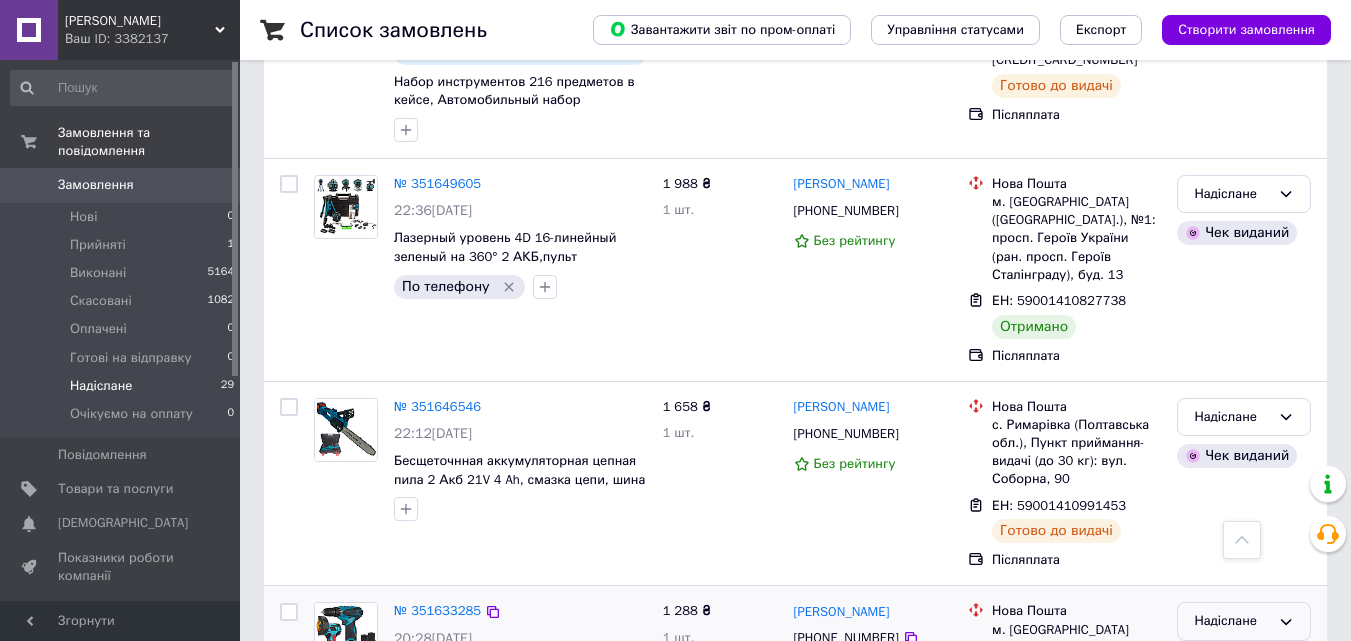 click on "Надіслане" at bounding box center (1232, 621) 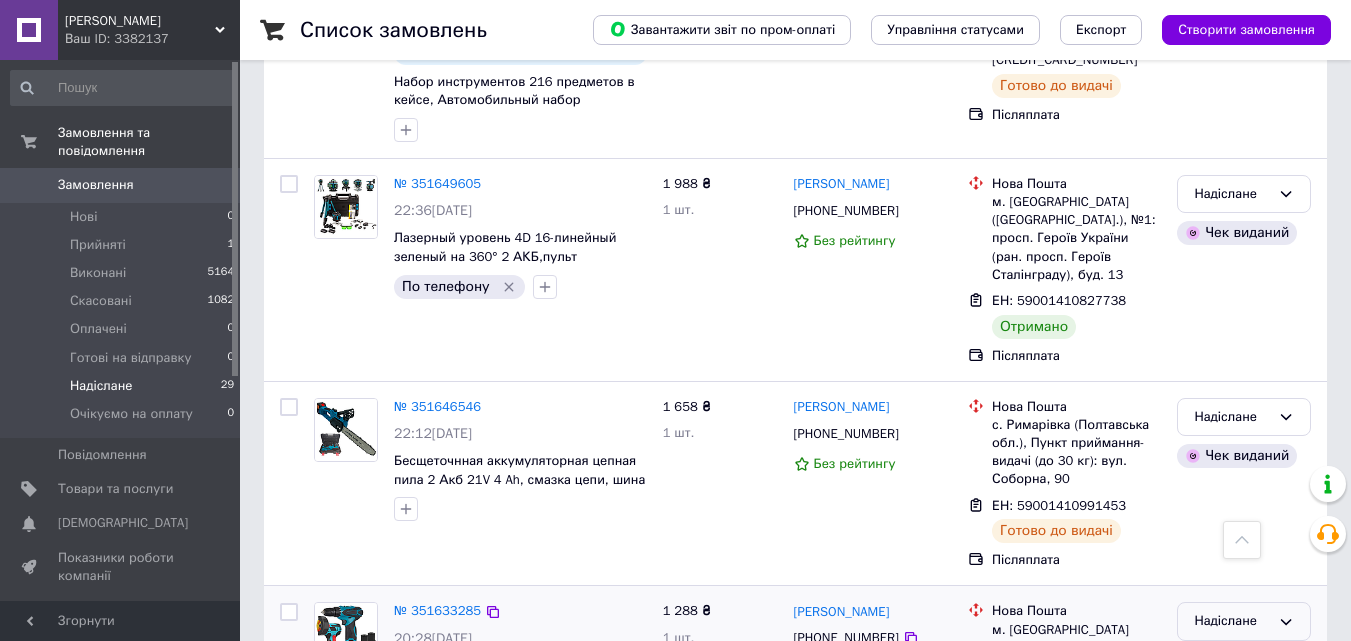 click on "Виконано" at bounding box center [1244, 700] 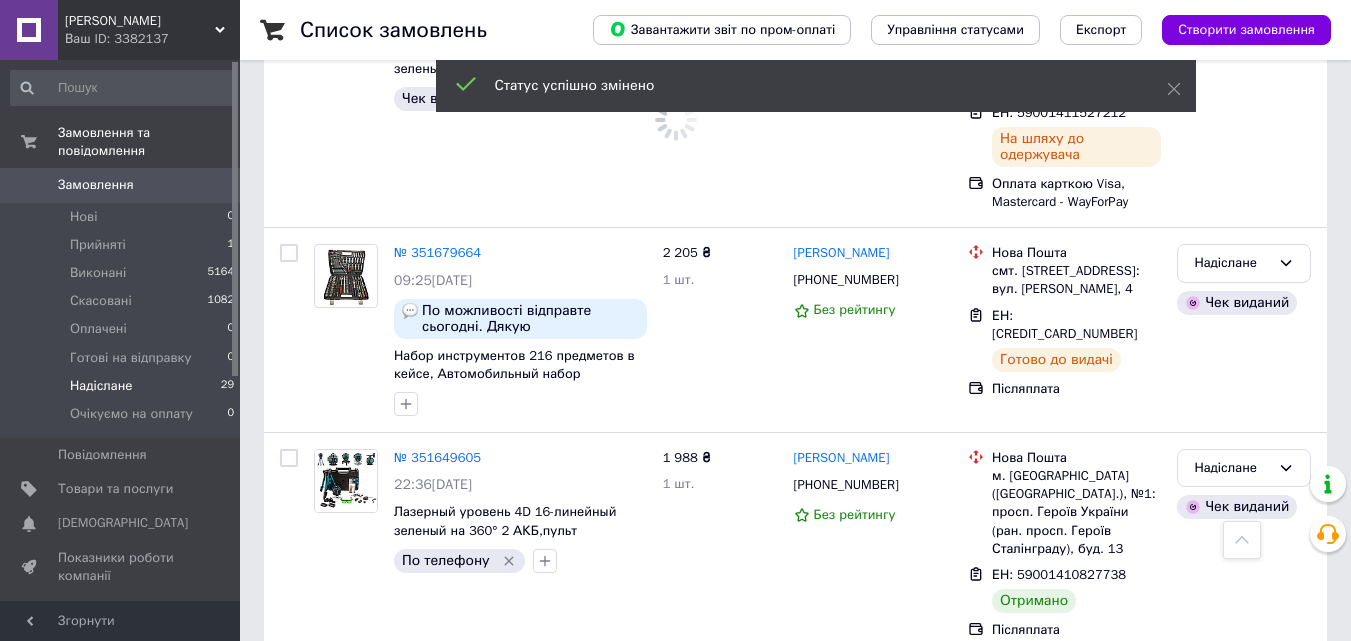 scroll, scrollTop: 4049, scrollLeft: 0, axis: vertical 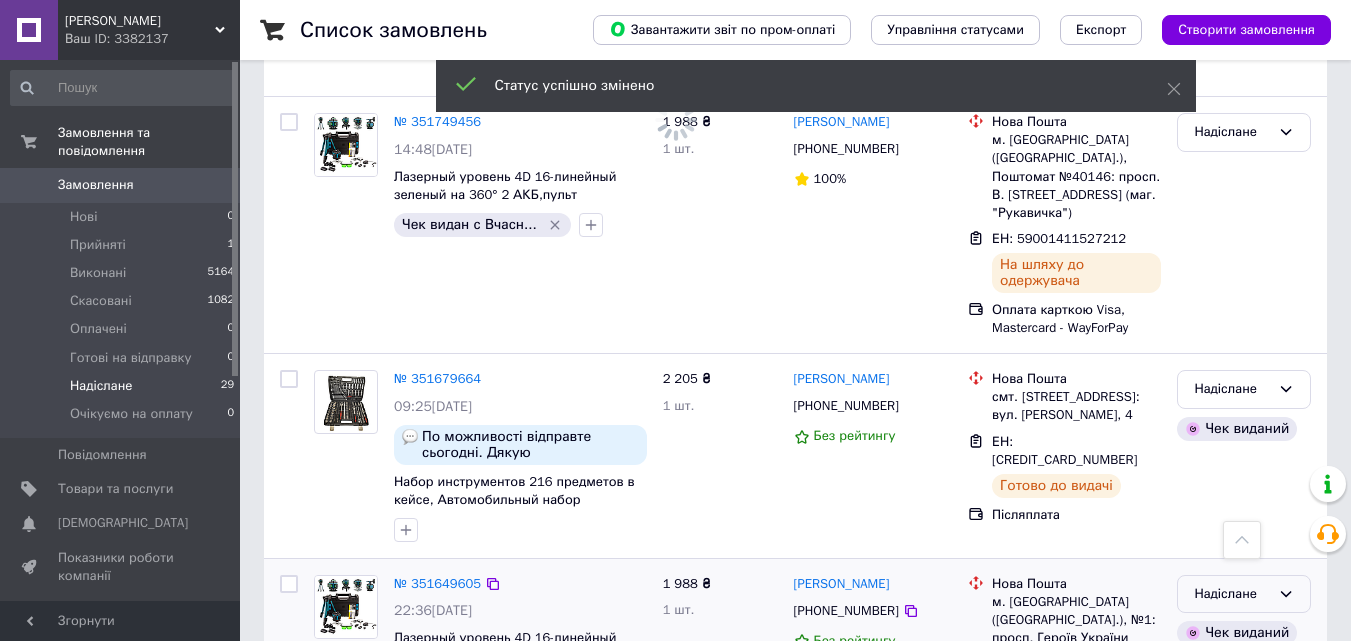 click on "Надіслане" at bounding box center [1244, 594] 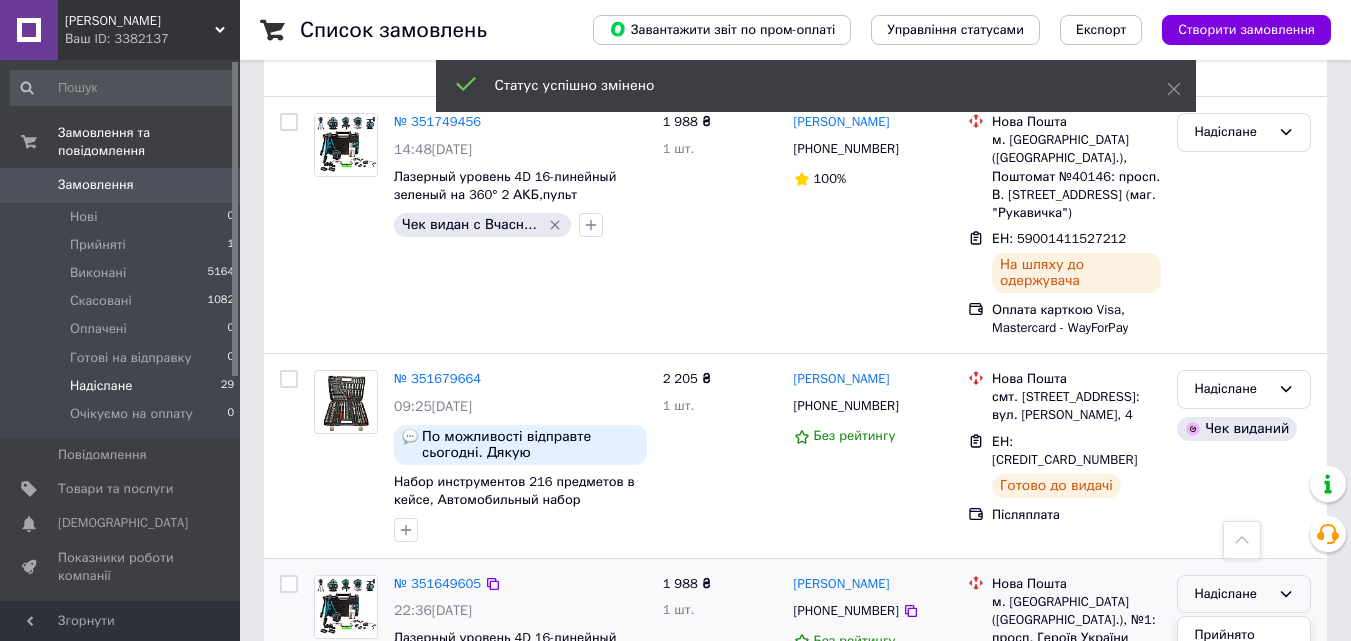 click on "Виконано" at bounding box center [1244, 672] 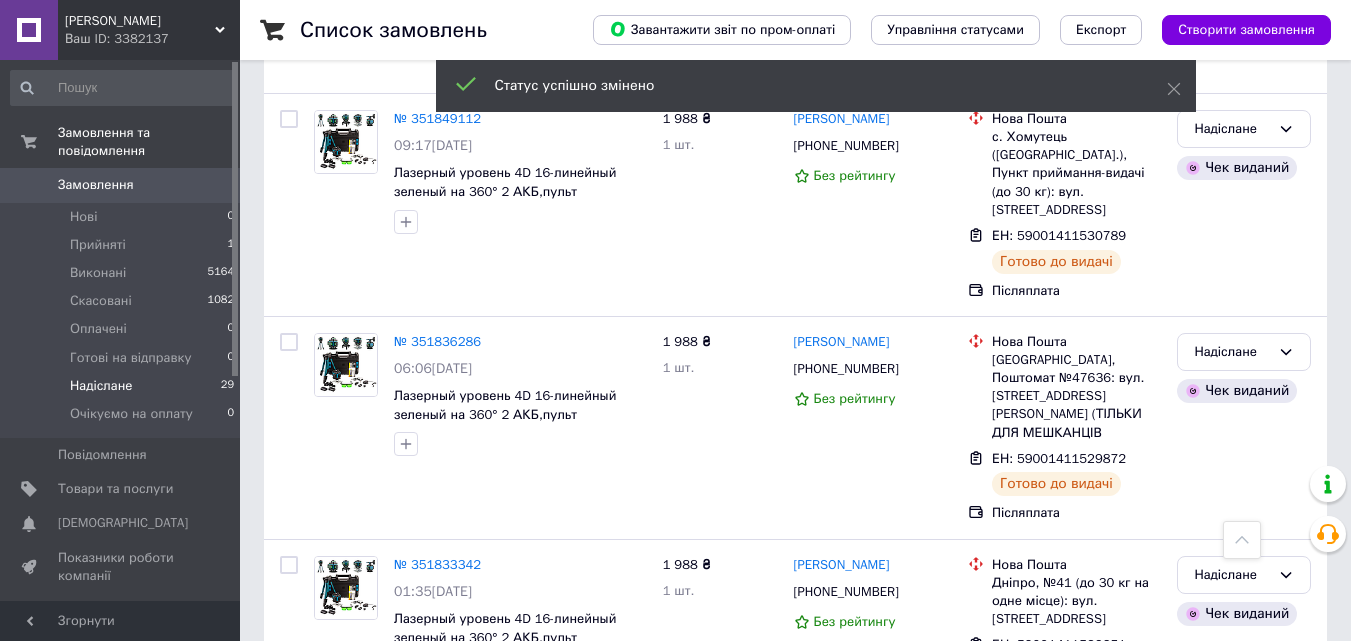 scroll, scrollTop: 2749, scrollLeft: 0, axis: vertical 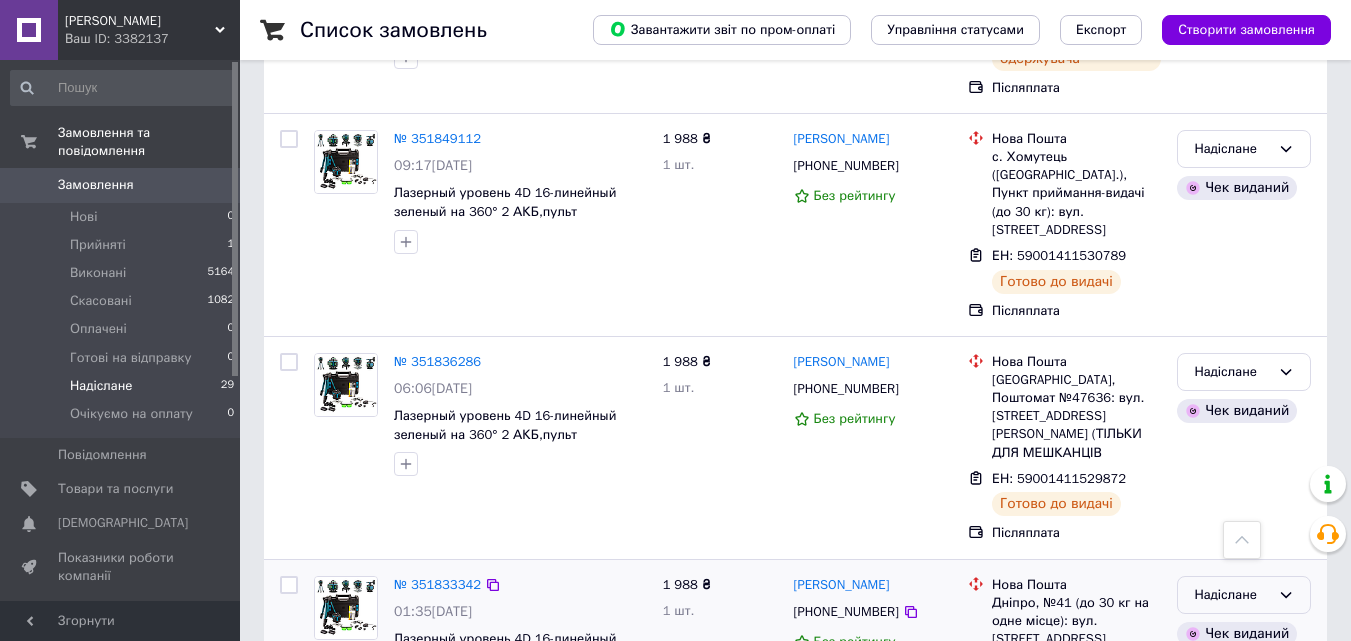 click on "Надіслане" at bounding box center [1232, 595] 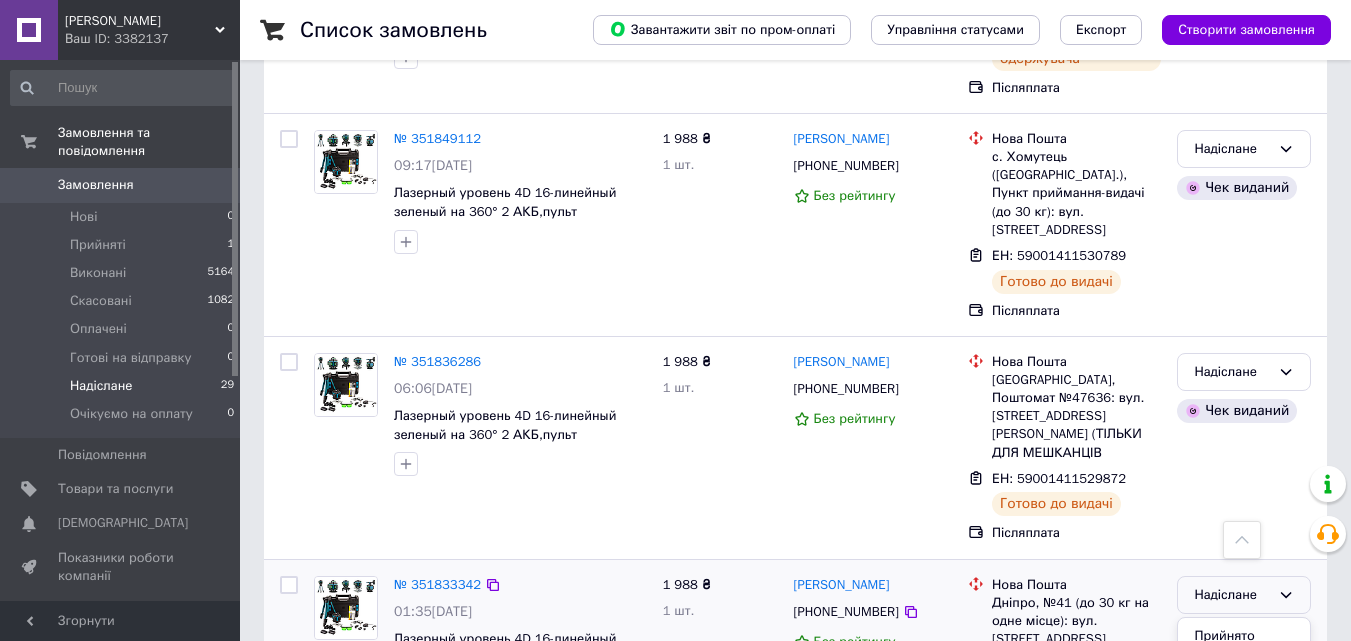 click on "Виконано" at bounding box center (1244, 673) 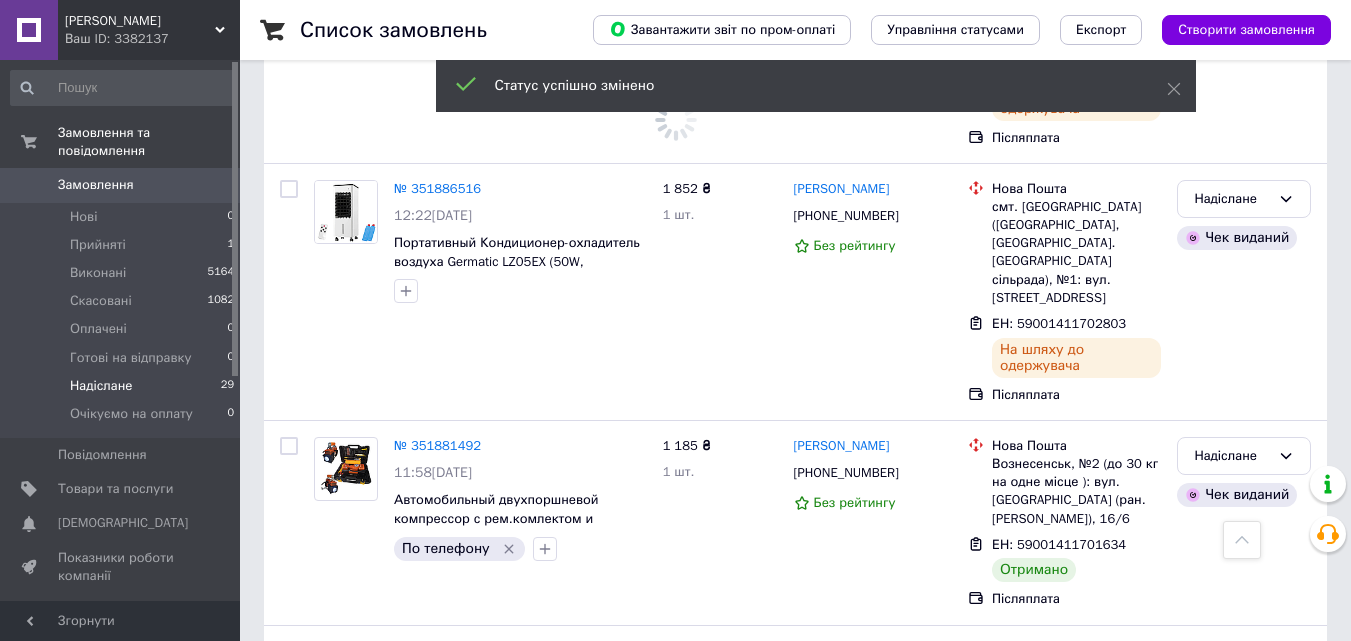 scroll, scrollTop: 2049, scrollLeft: 0, axis: vertical 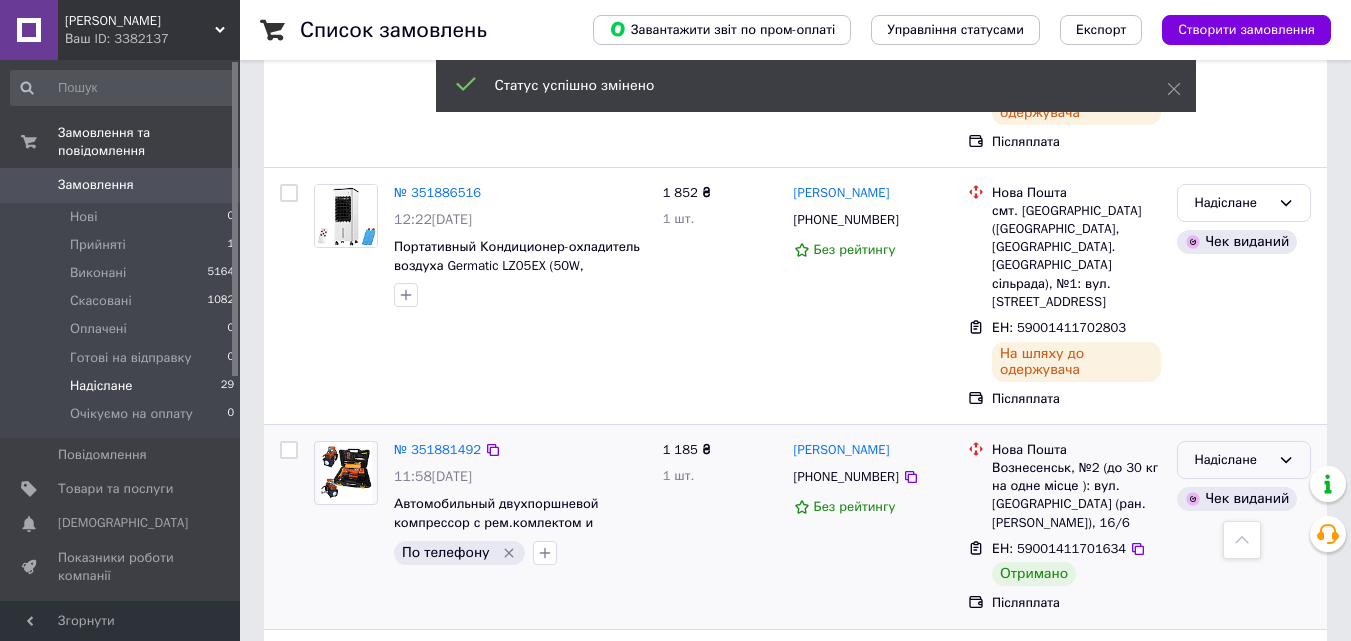 click on "Надіслане" at bounding box center [1232, 460] 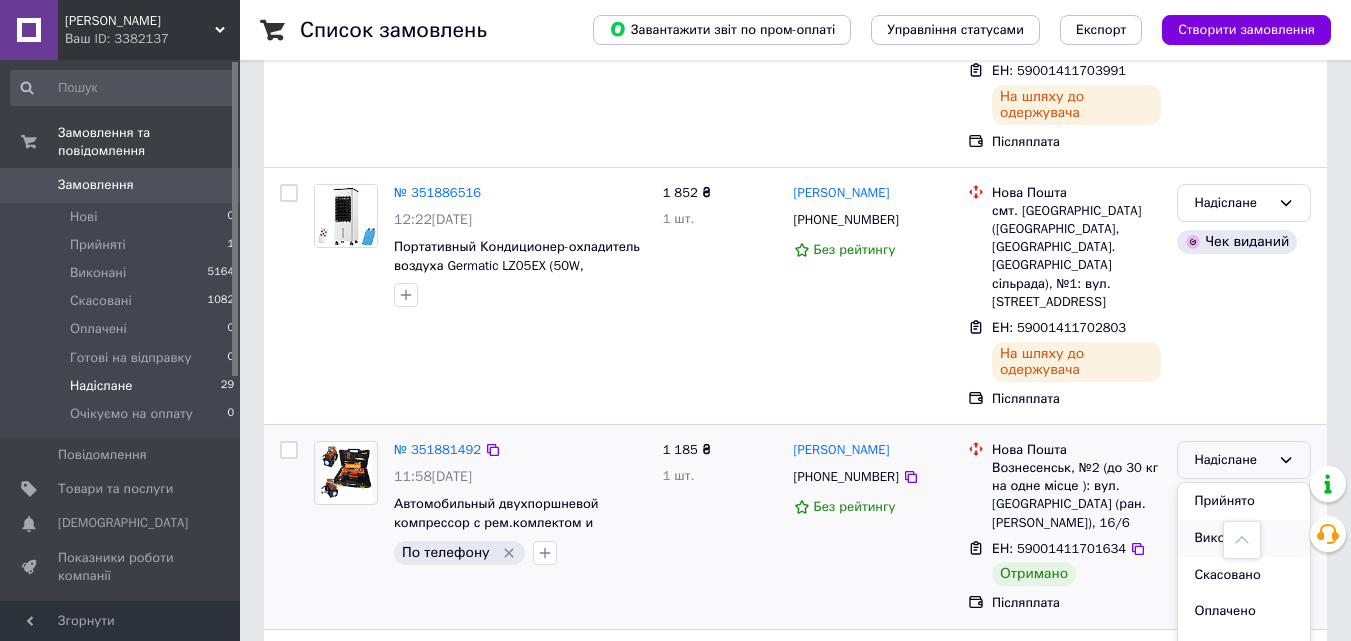click on "Виконано" at bounding box center (1244, 538) 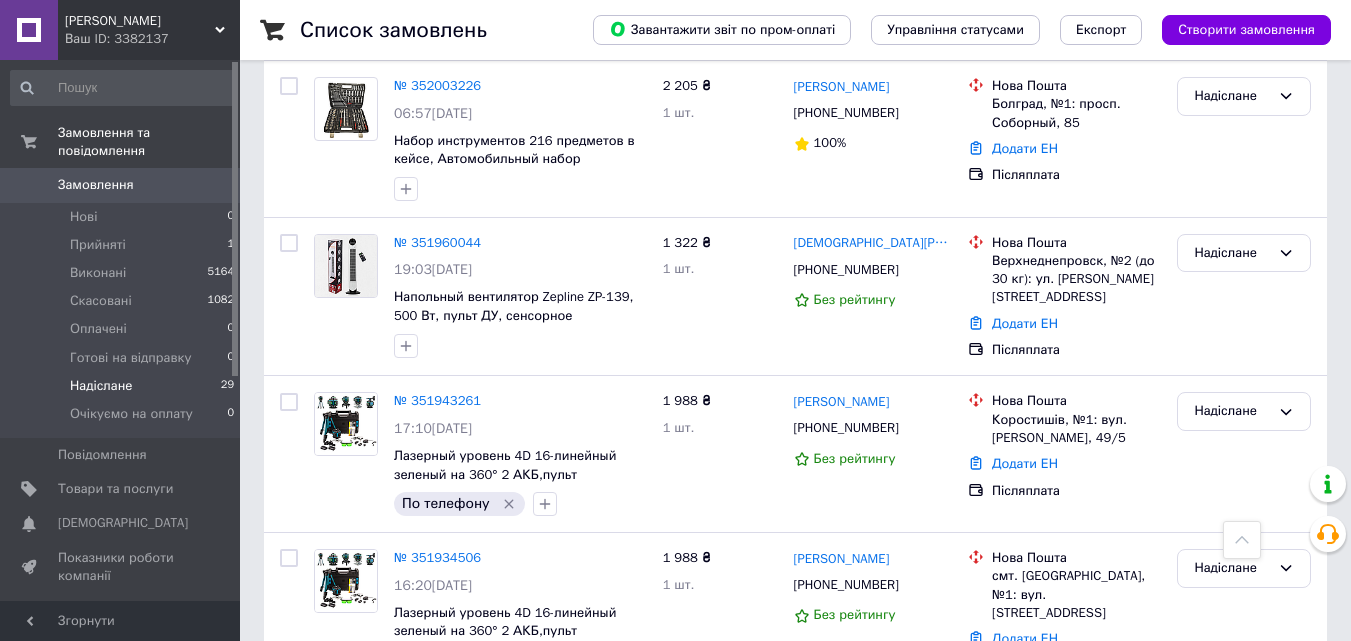 scroll, scrollTop: 1249, scrollLeft: 0, axis: vertical 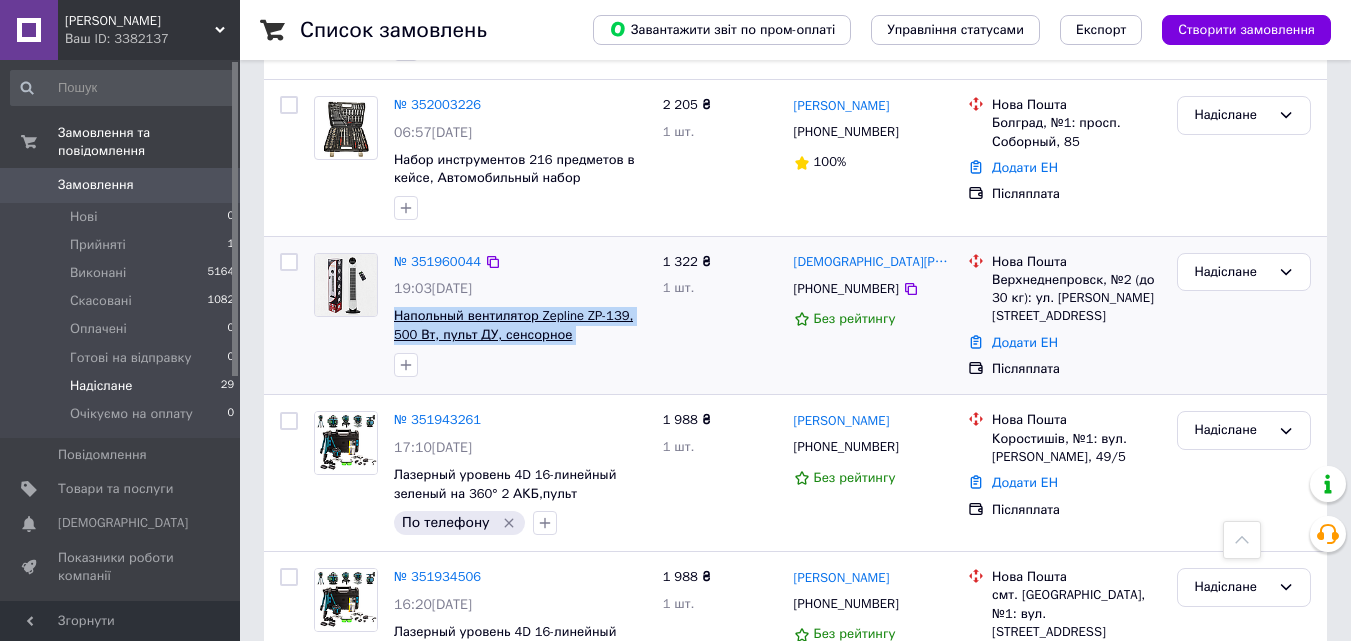 drag, startPoint x: 389, startPoint y: 240, endPoint x: 631, endPoint y: 260, distance: 242.82504 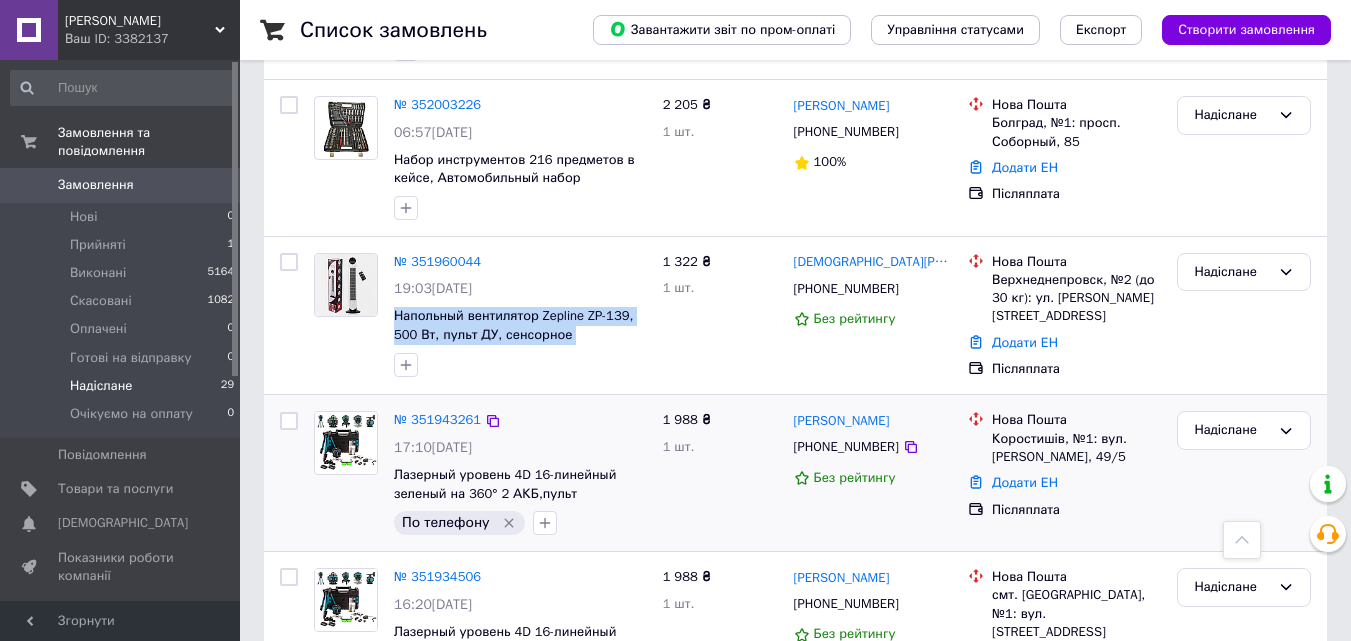 copy on "Напольный вентилятор Zepline ZP-139, 500 Вт, пульт ДУ, сенсорное управление" 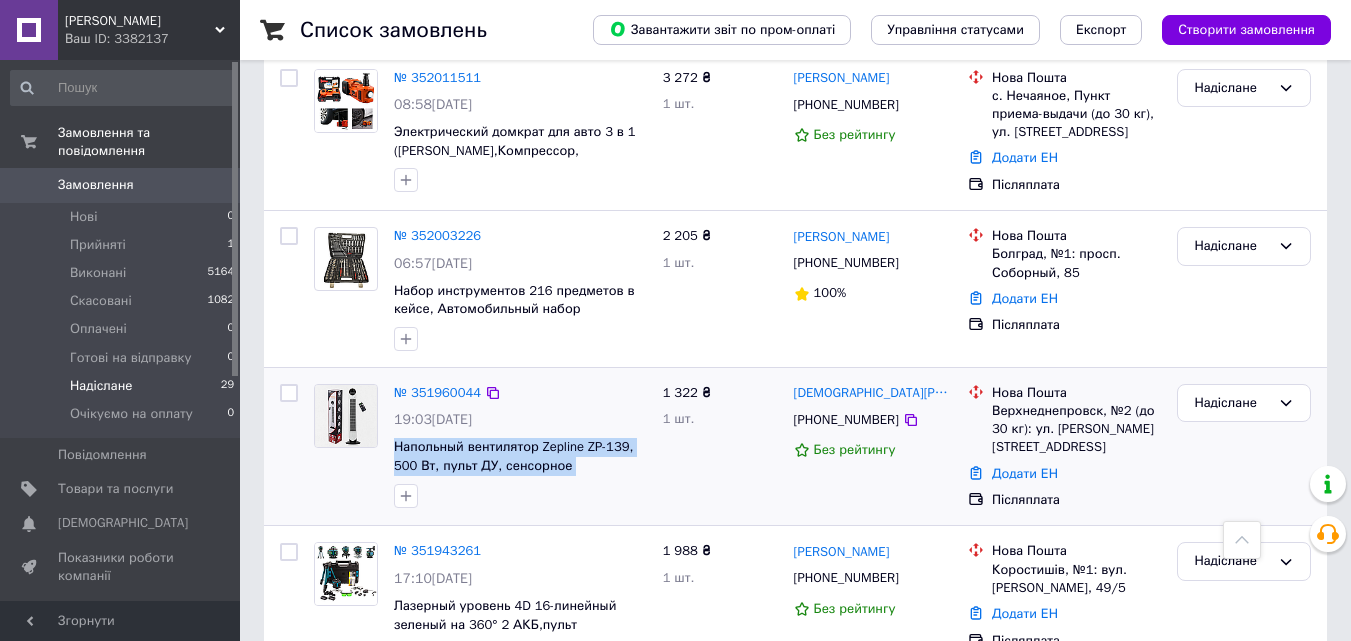 scroll, scrollTop: 1149, scrollLeft: 0, axis: vertical 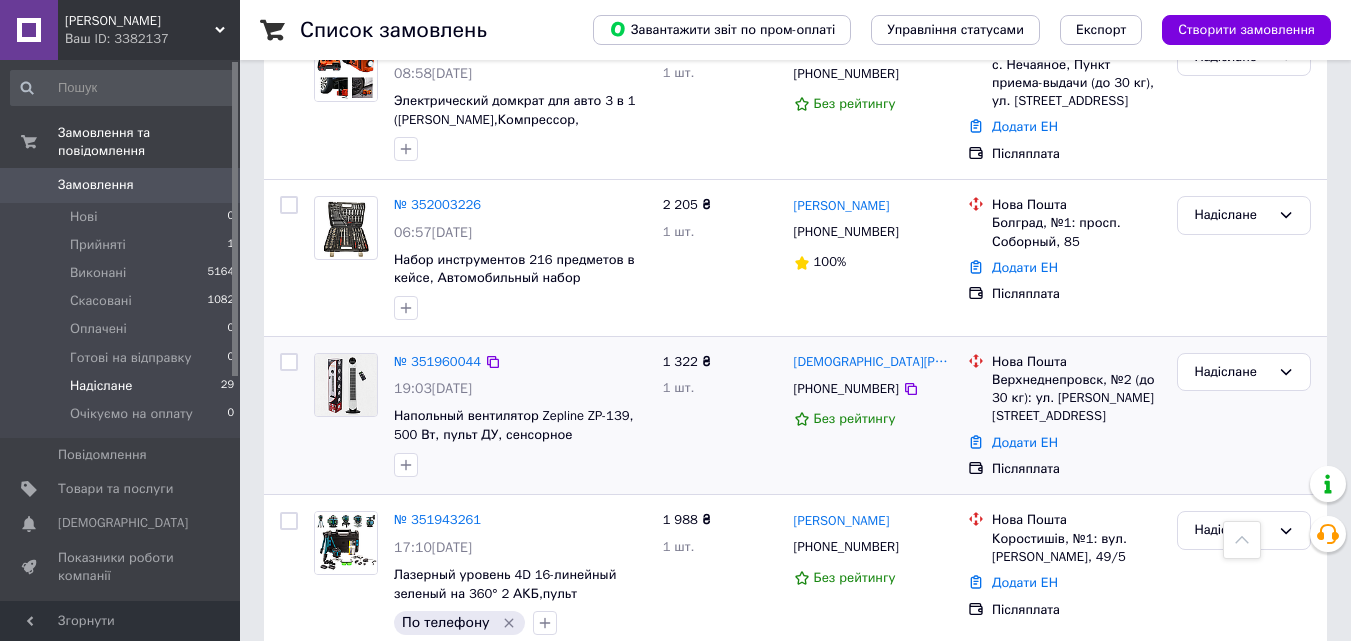 click on "1 322 ₴ 1 шт." at bounding box center [720, 416] 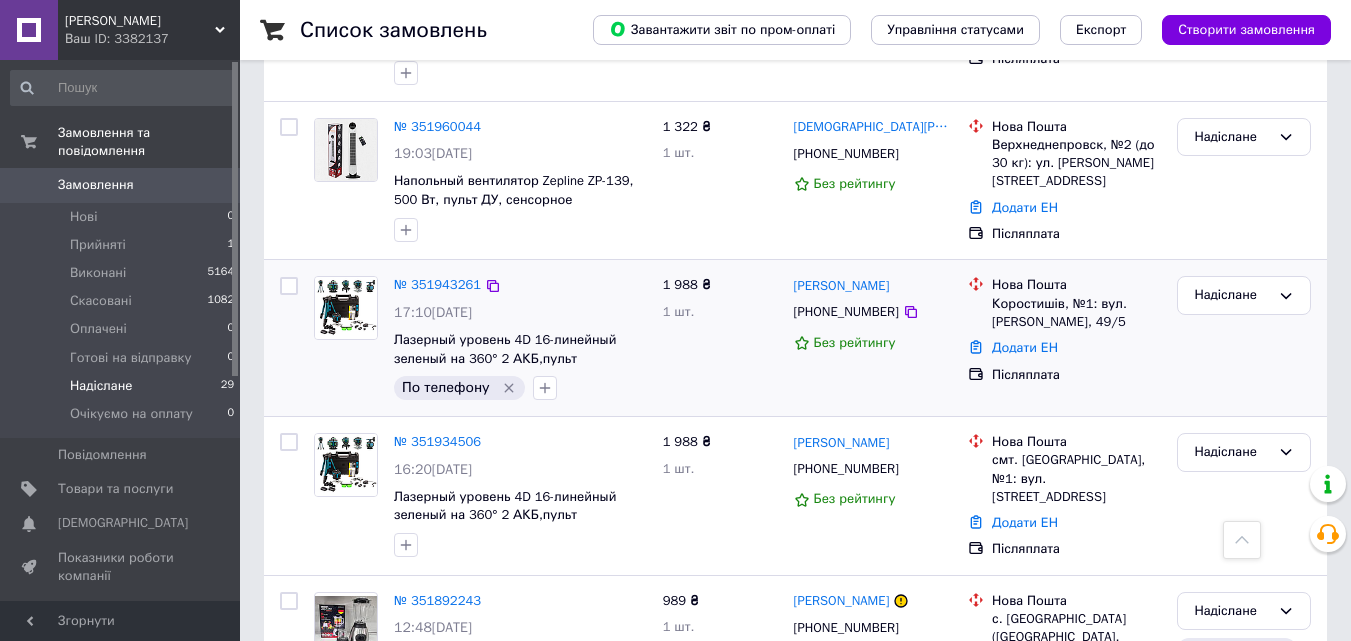 scroll, scrollTop: 1349, scrollLeft: 0, axis: vertical 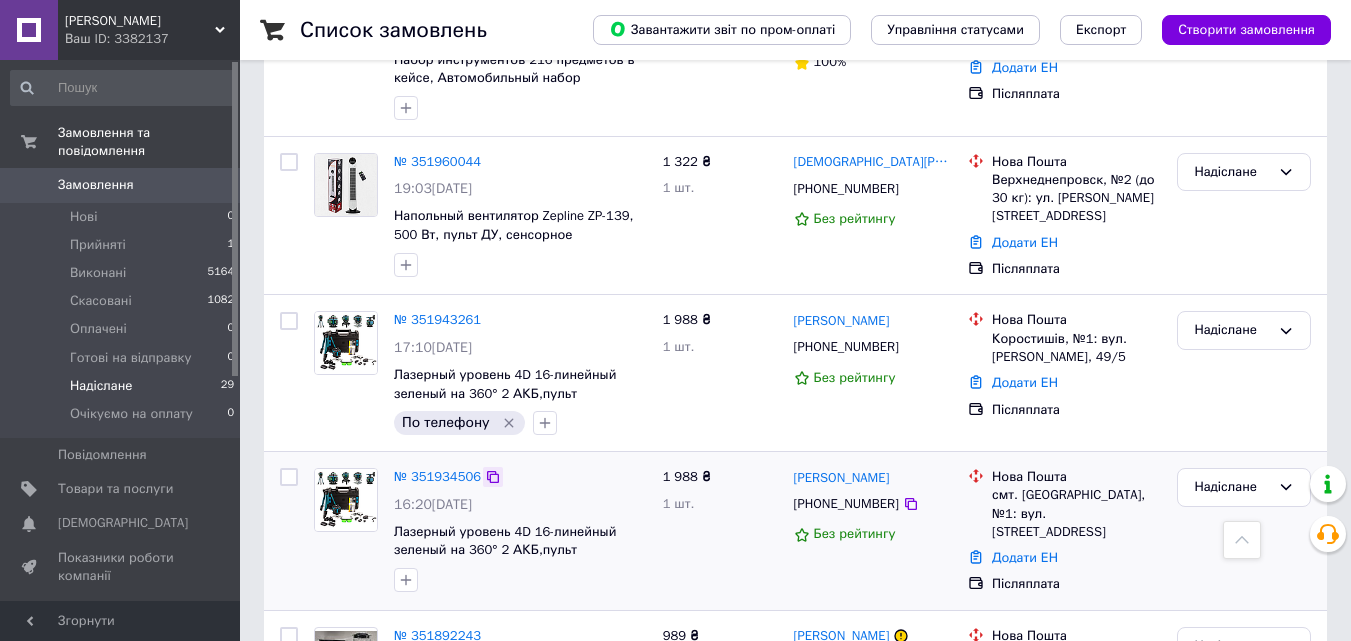 click 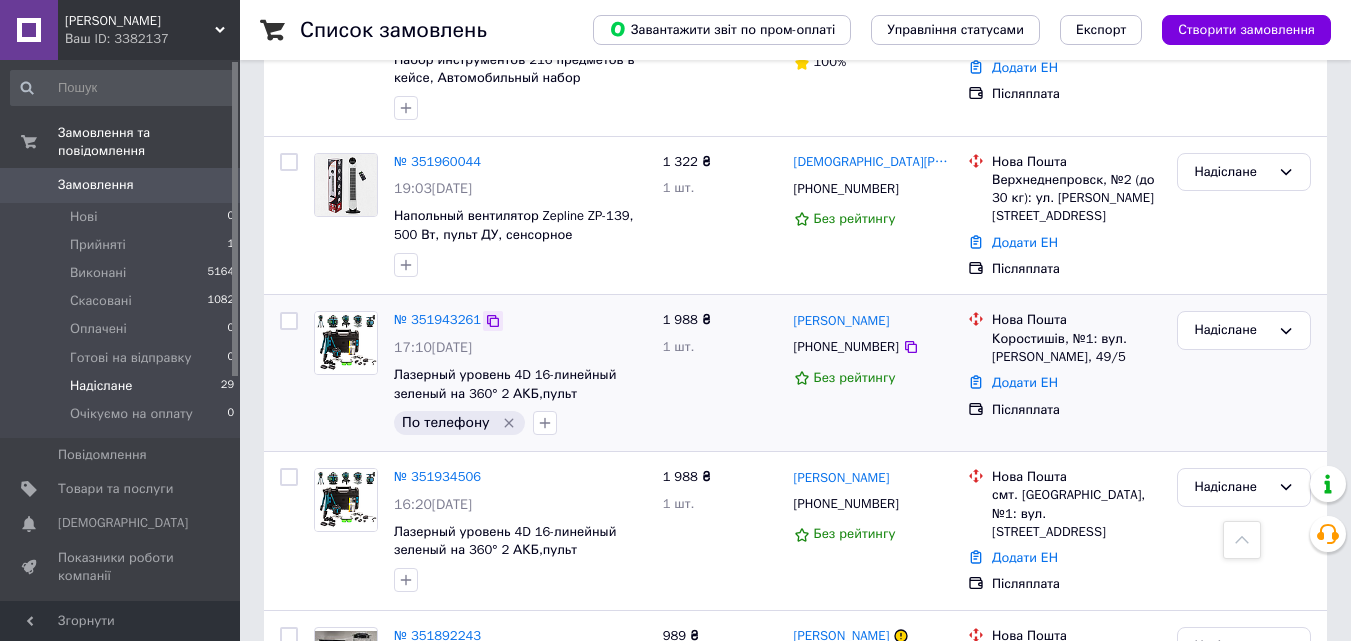 click 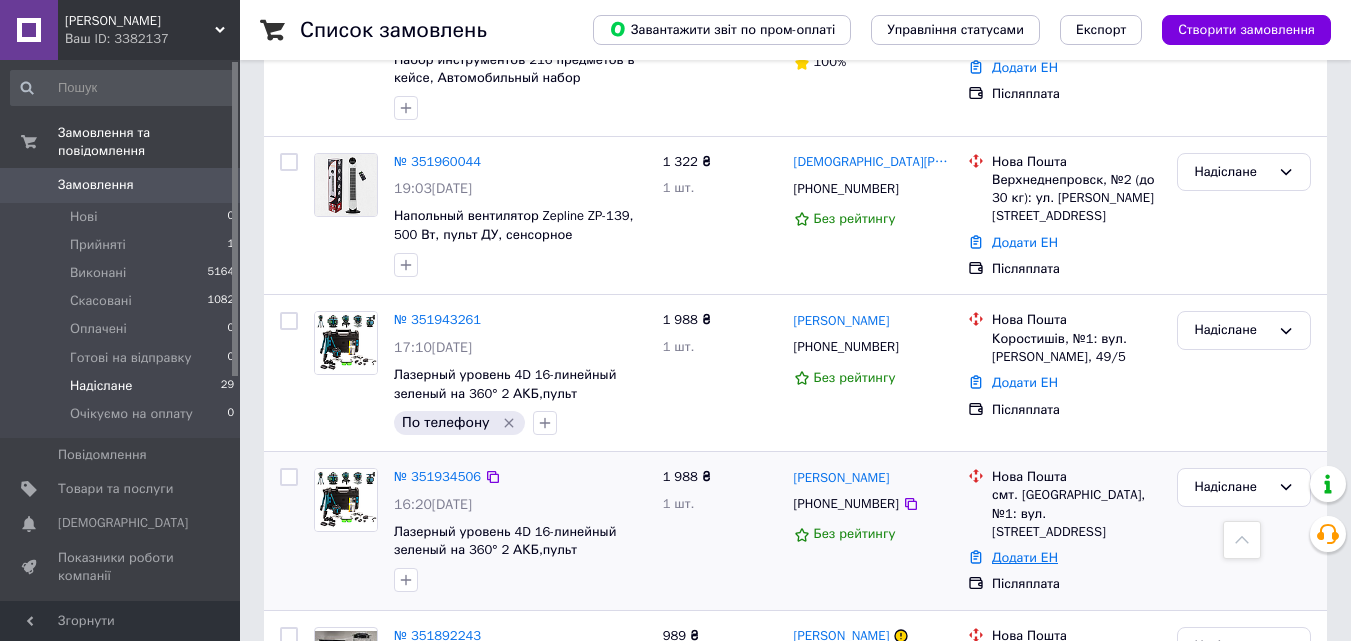 click on "Додати ЕН" at bounding box center (1025, 557) 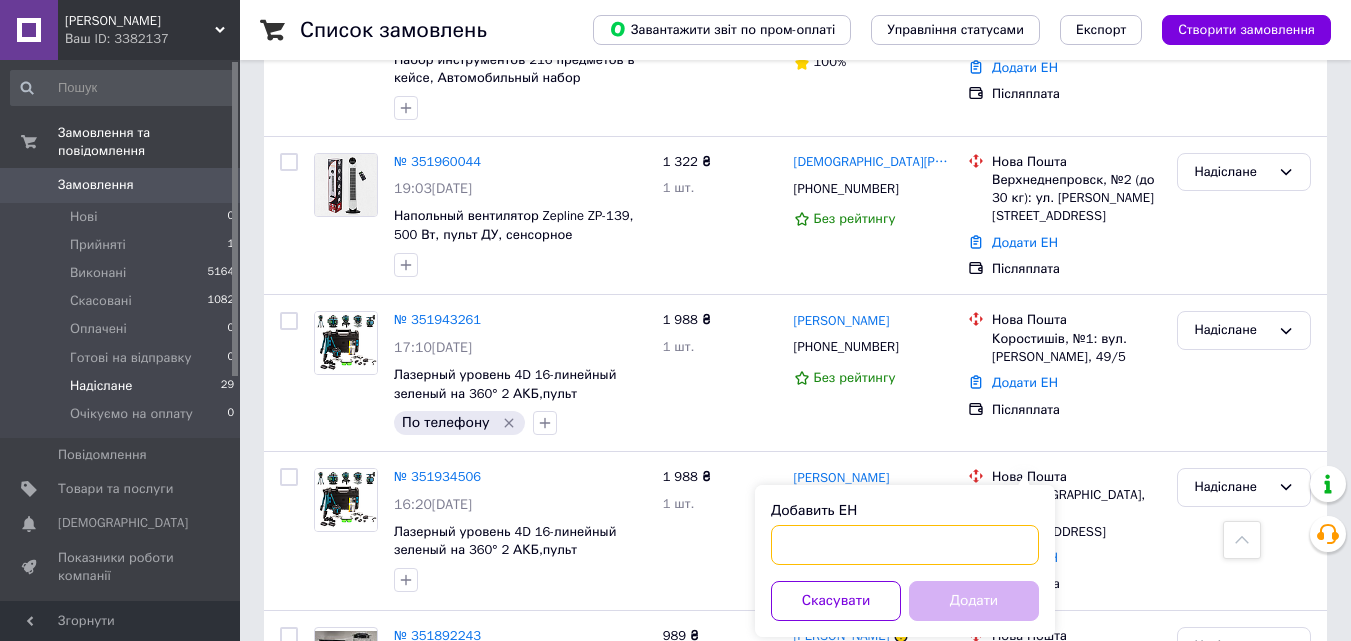 click on "Добавить ЕН" at bounding box center [905, 545] 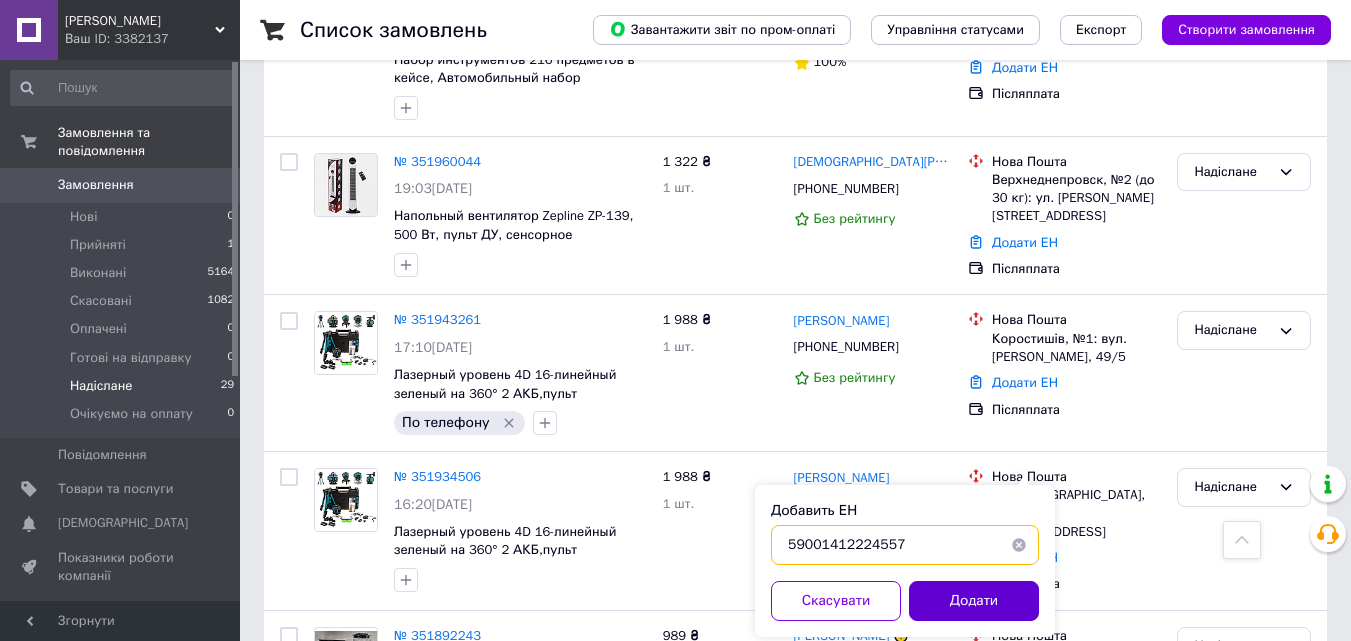 type on "59001412224557" 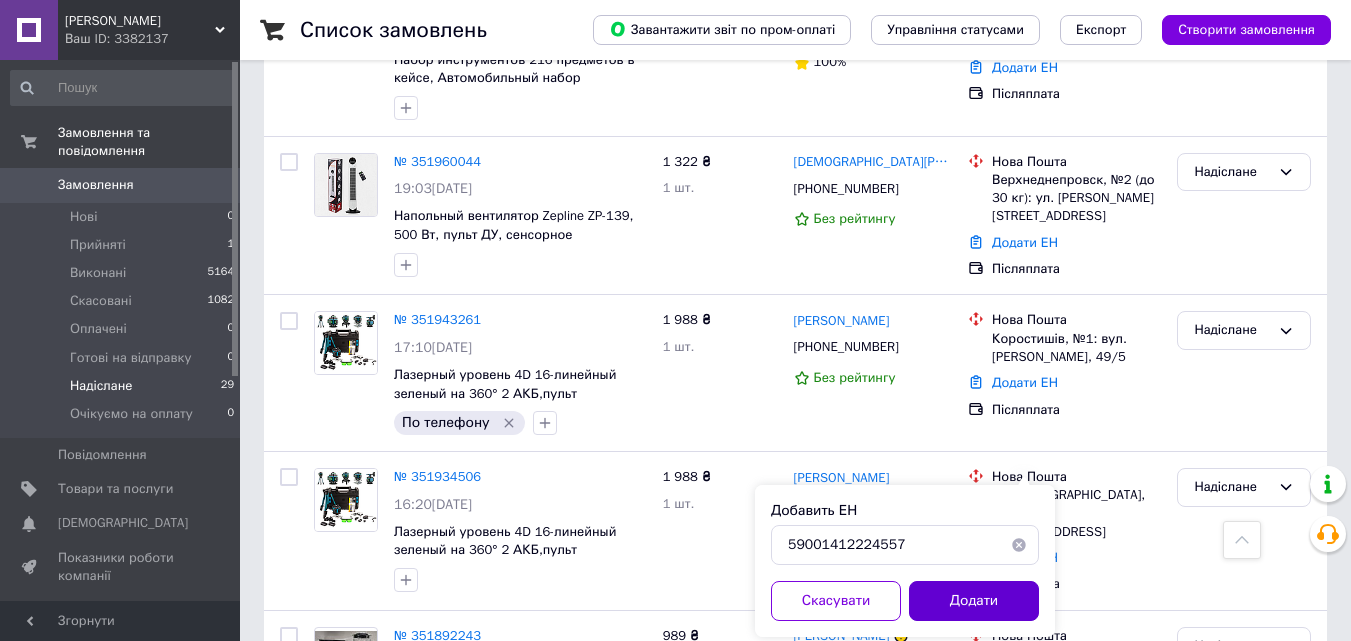 click on "Додати" at bounding box center (974, 601) 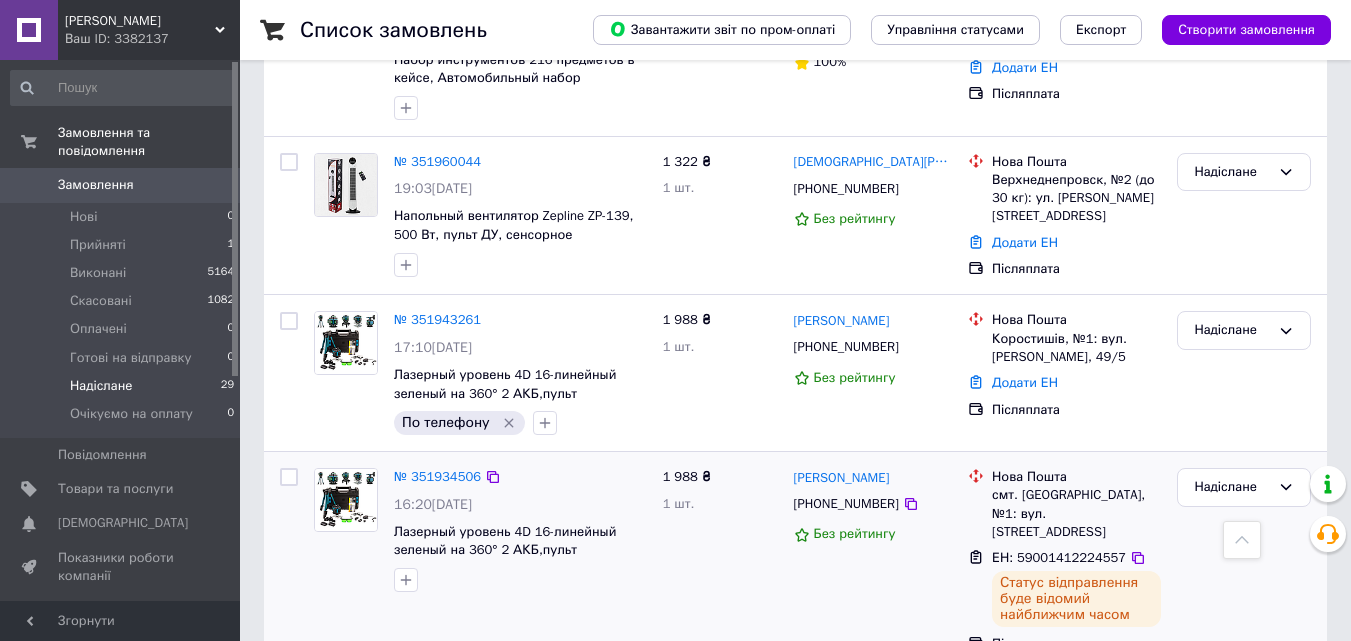 scroll, scrollTop: 1249, scrollLeft: 0, axis: vertical 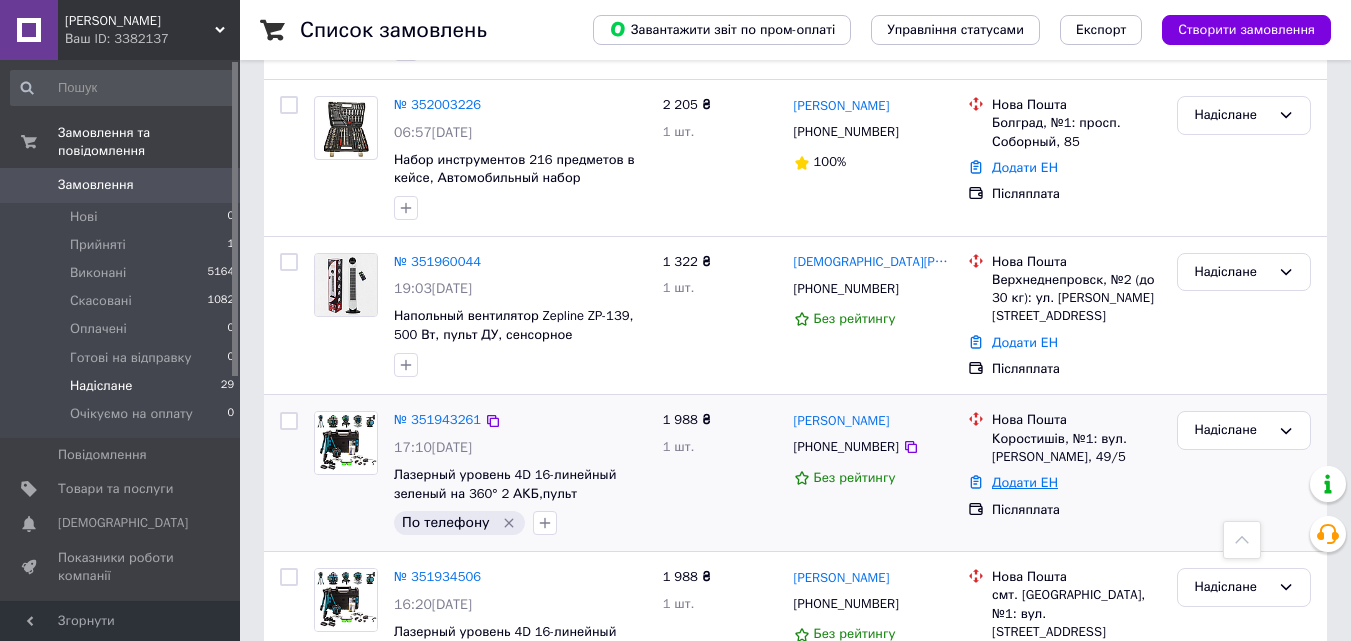 click on "Додати ЕН" at bounding box center [1025, 482] 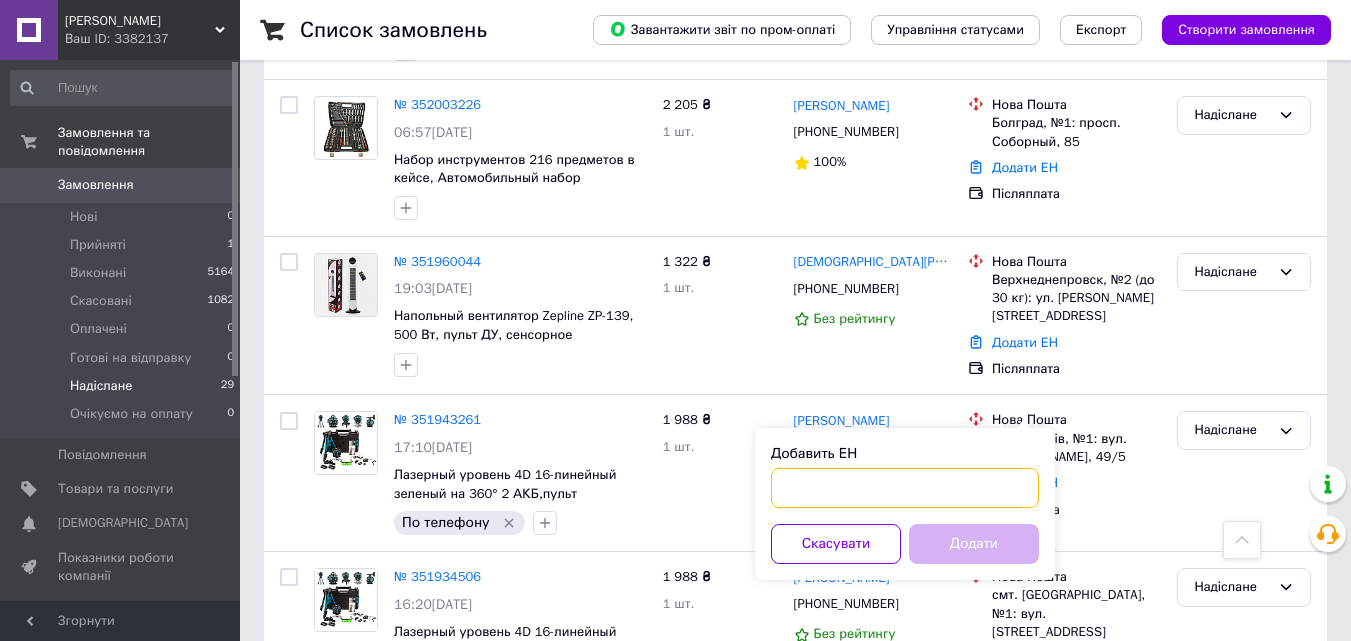 click on "Добавить ЕН" at bounding box center (905, 488) 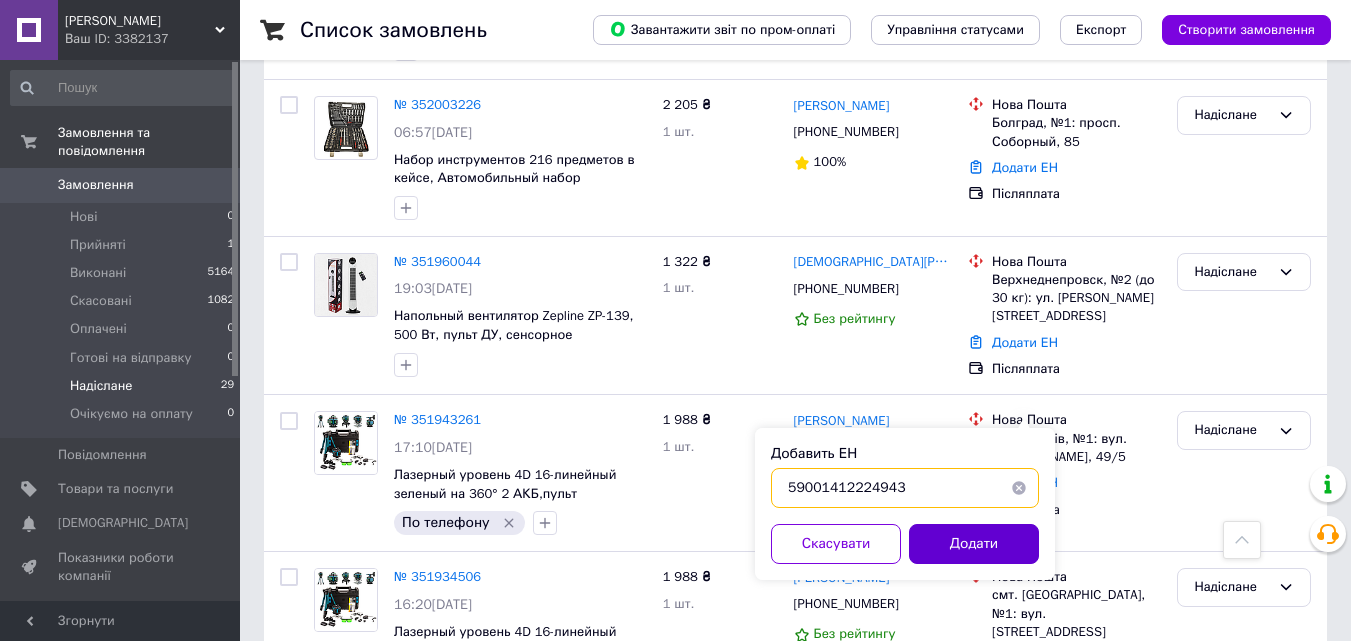 type on "59001412224943" 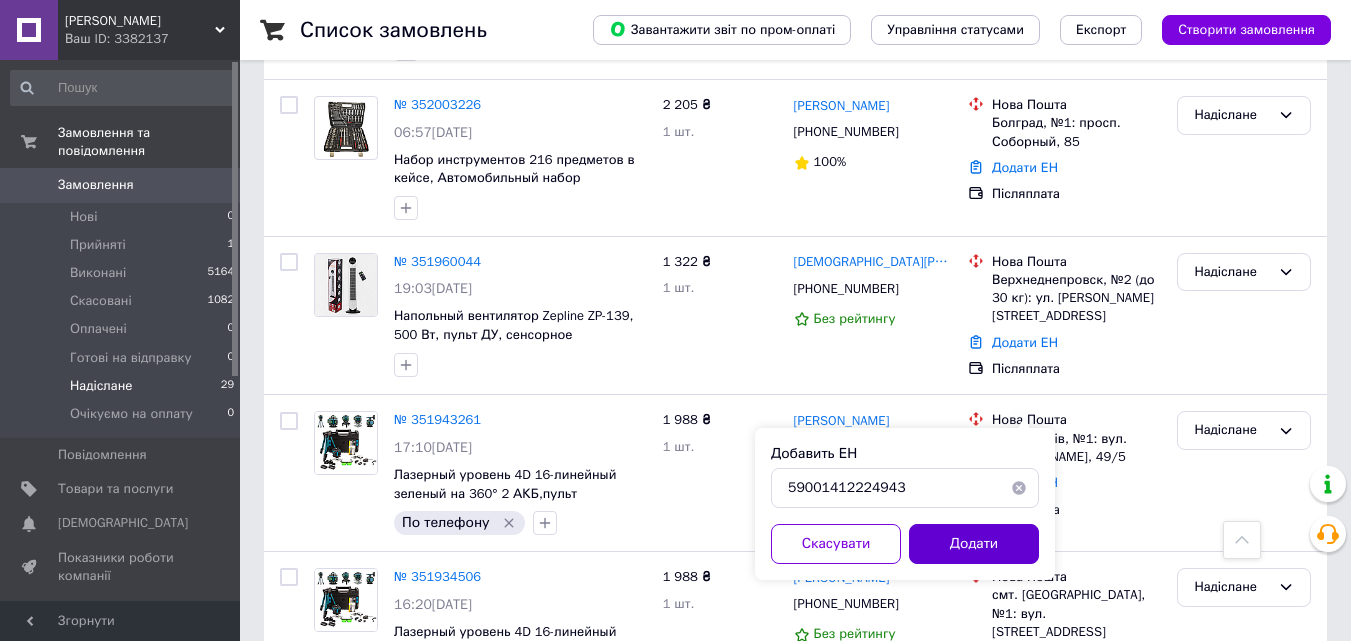 click on "Додати" at bounding box center [974, 544] 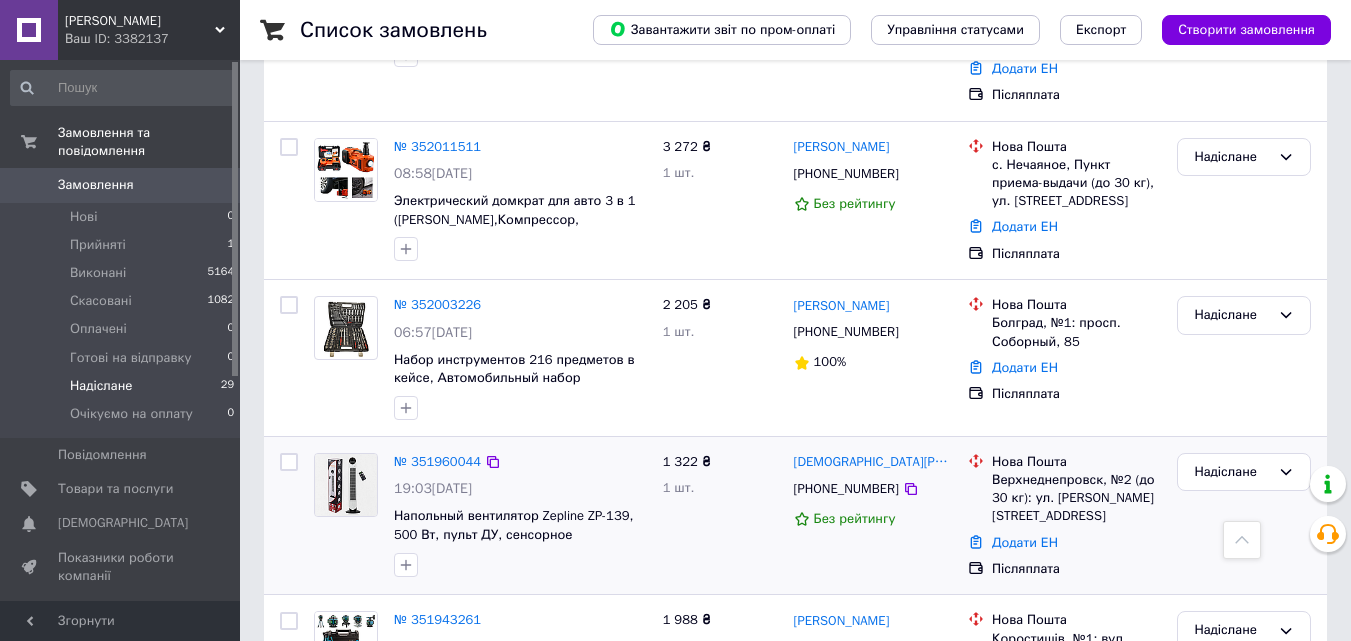 scroll, scrollTop: 1149, scrollLeft: 0, axis: vertical 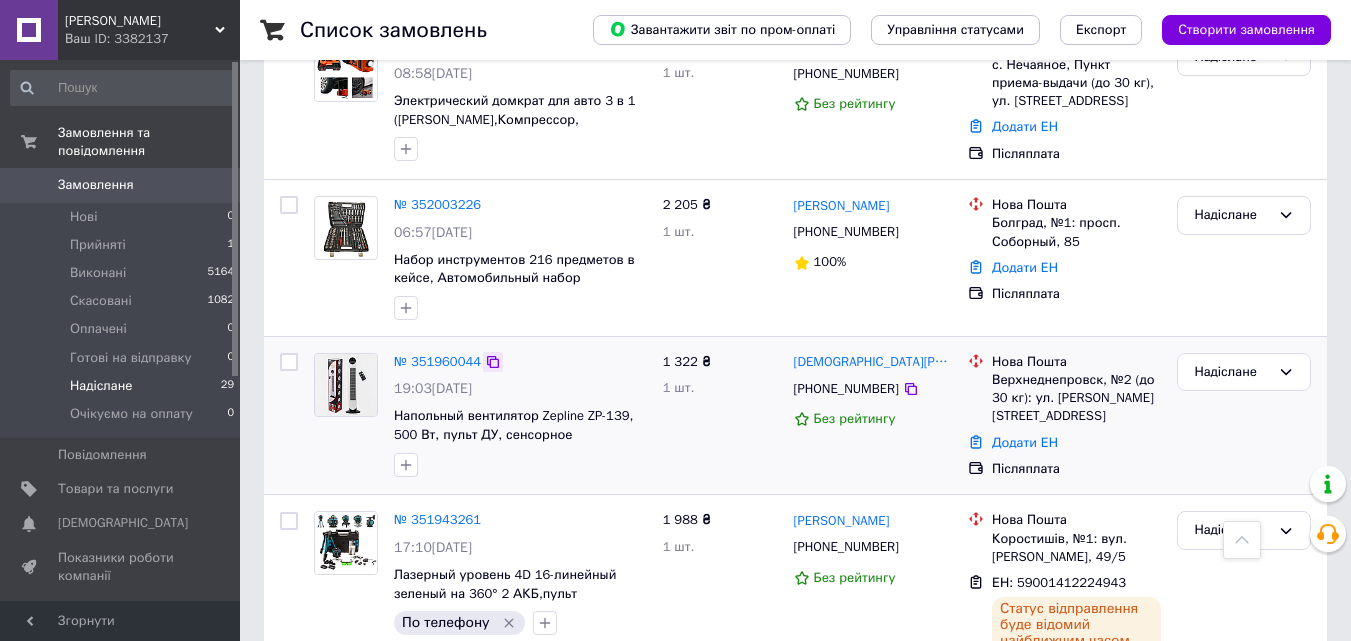 click 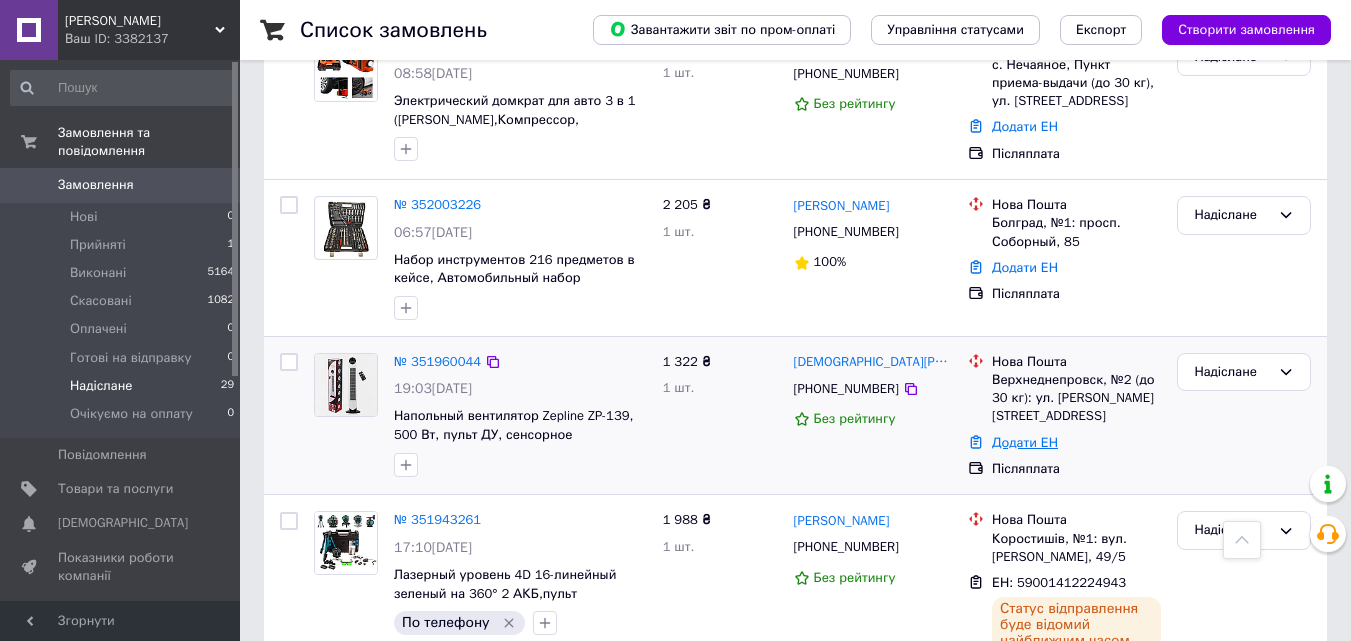 click on "Додати ЕН" at bounding box center (1025, 442) 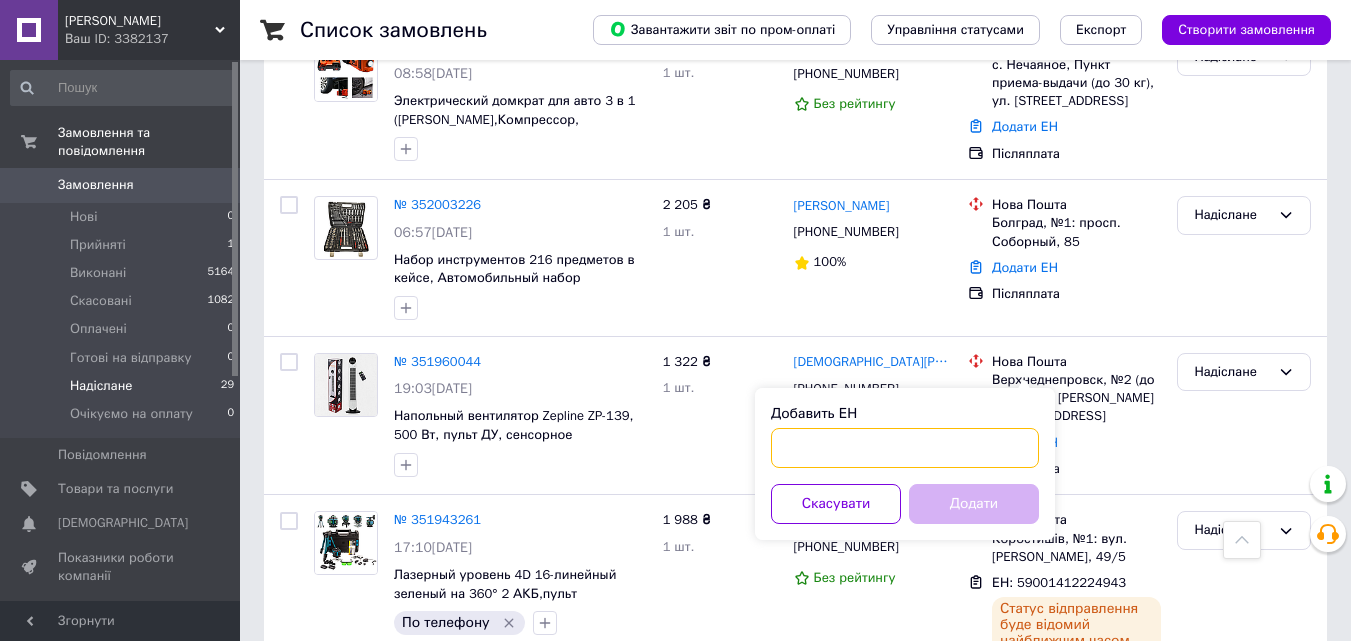 click on "Добавить ЕН" at bounding box center (905, 448) 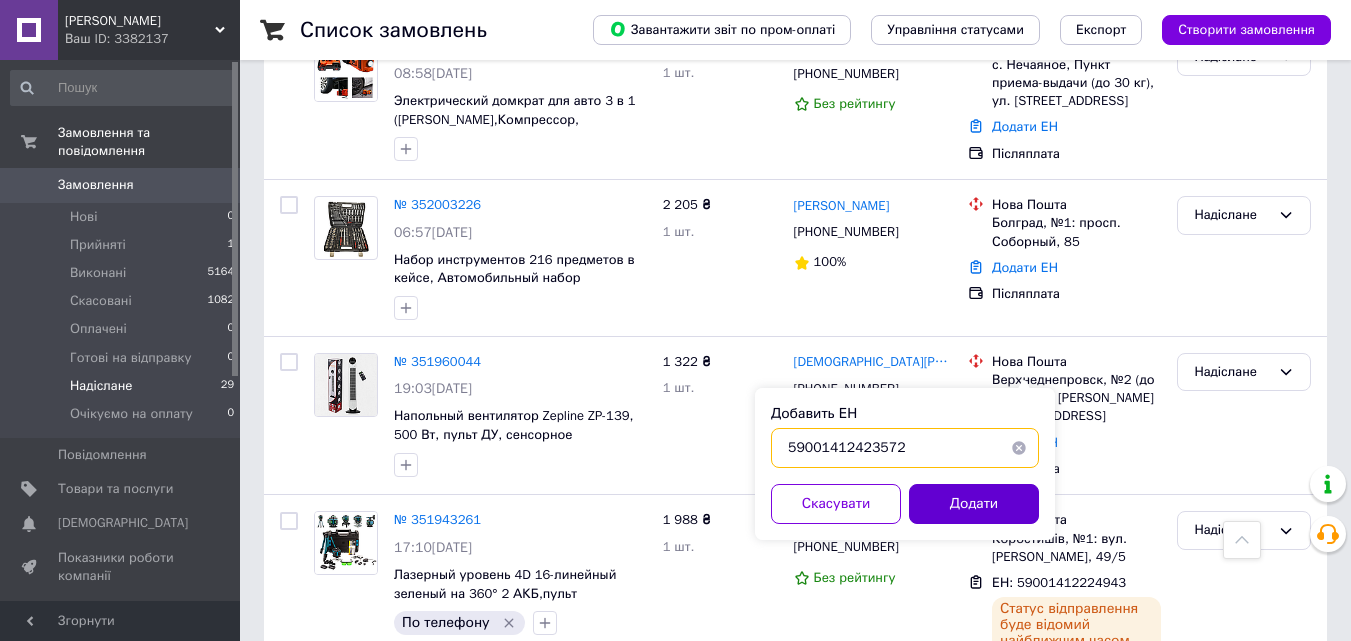 type on "59001412423572" 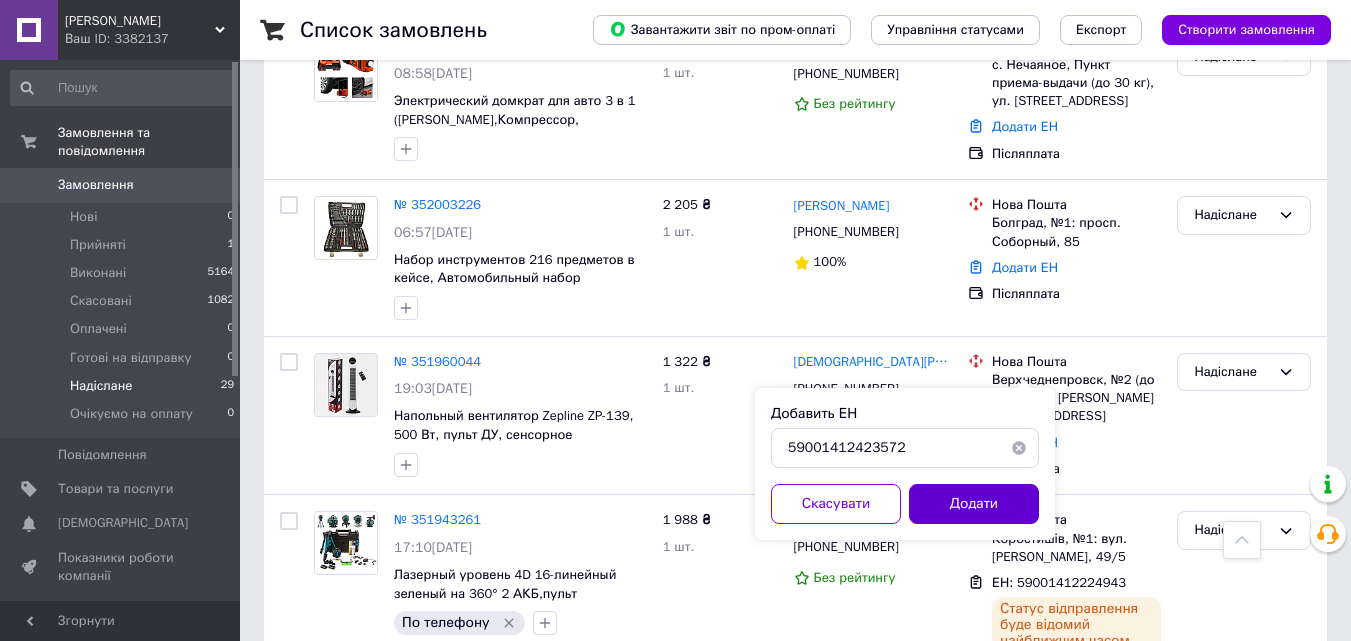 click on "Додати" at bounding box center (974, 504) 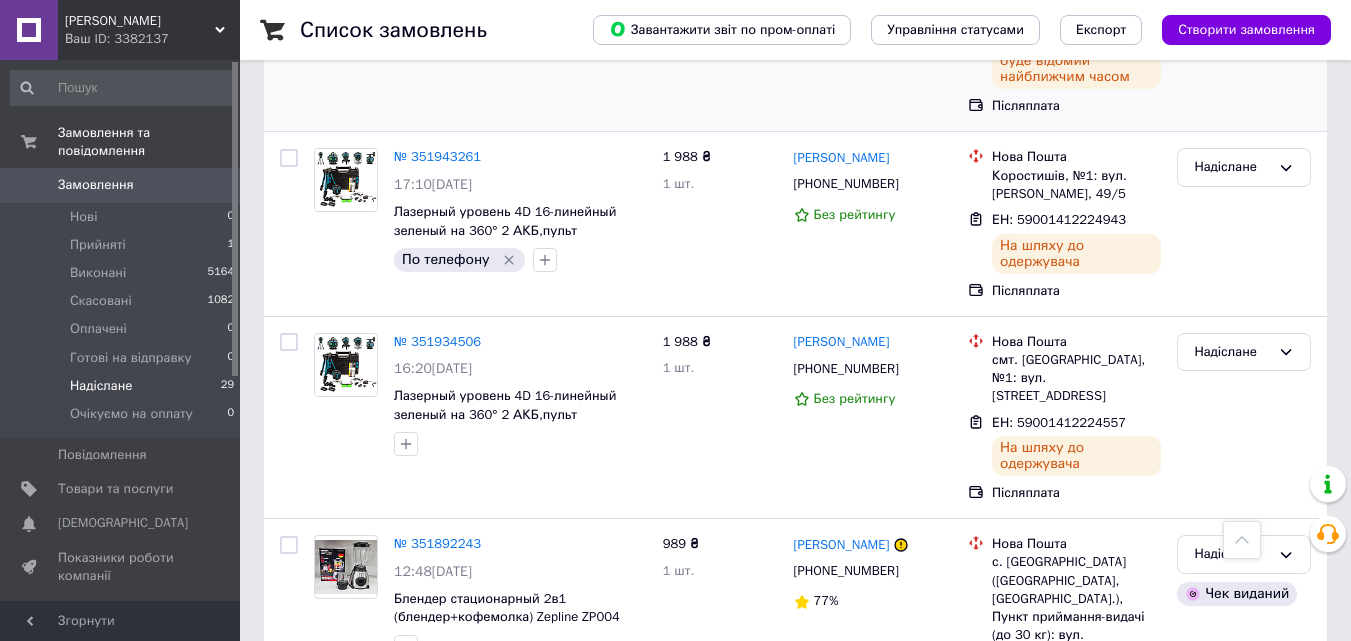 scroll, scrollTop: 1649, scrollLeft: 0, axis: vertical 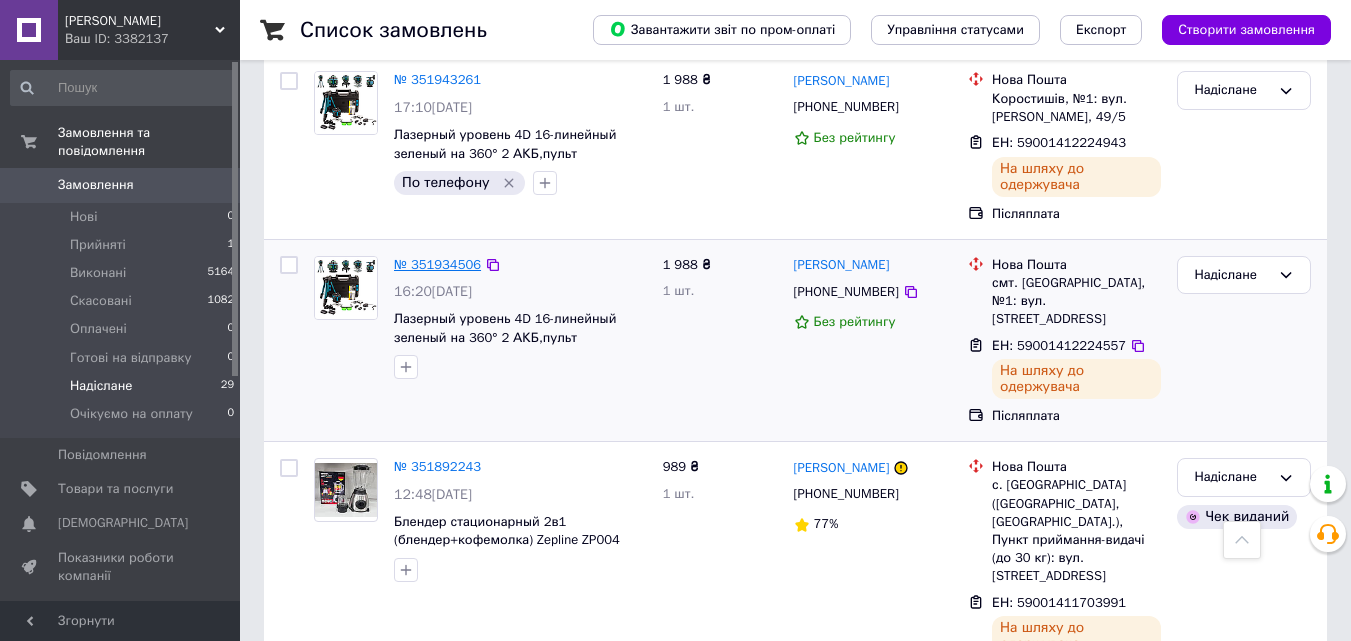 click on "№ 351934506" at bounding box center [437, 264] 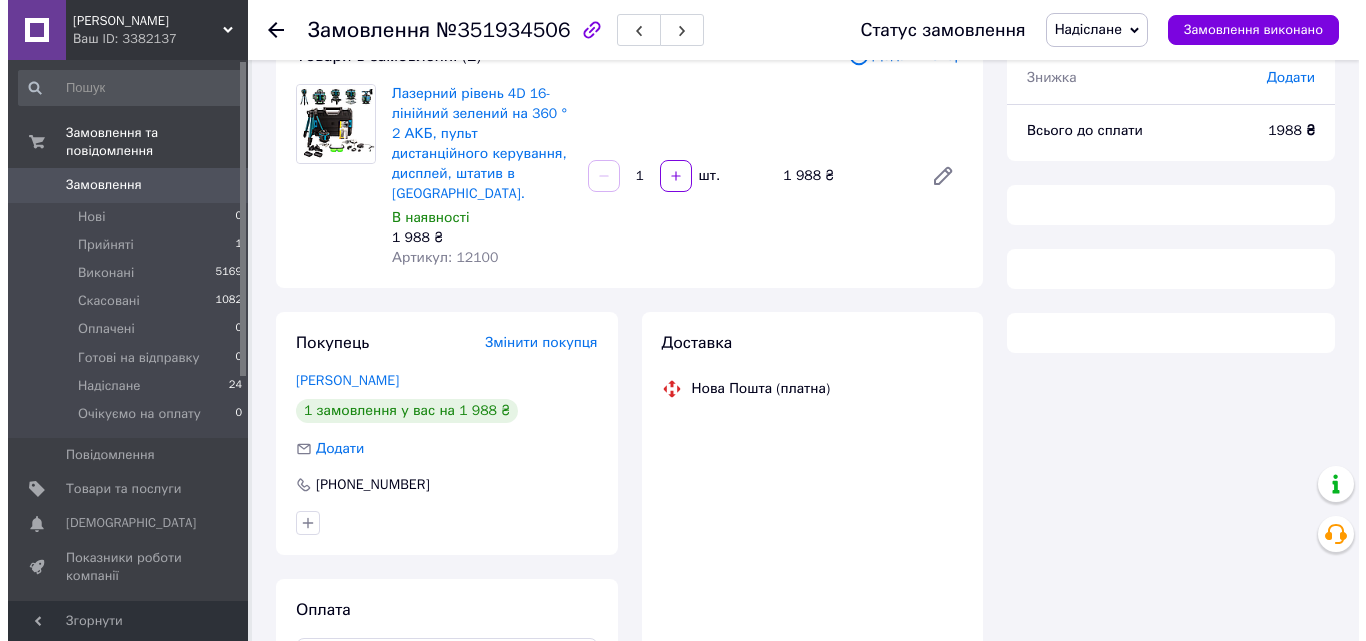 scroll, scrollTop: 200, scrollLeft: 0, axis: vertical 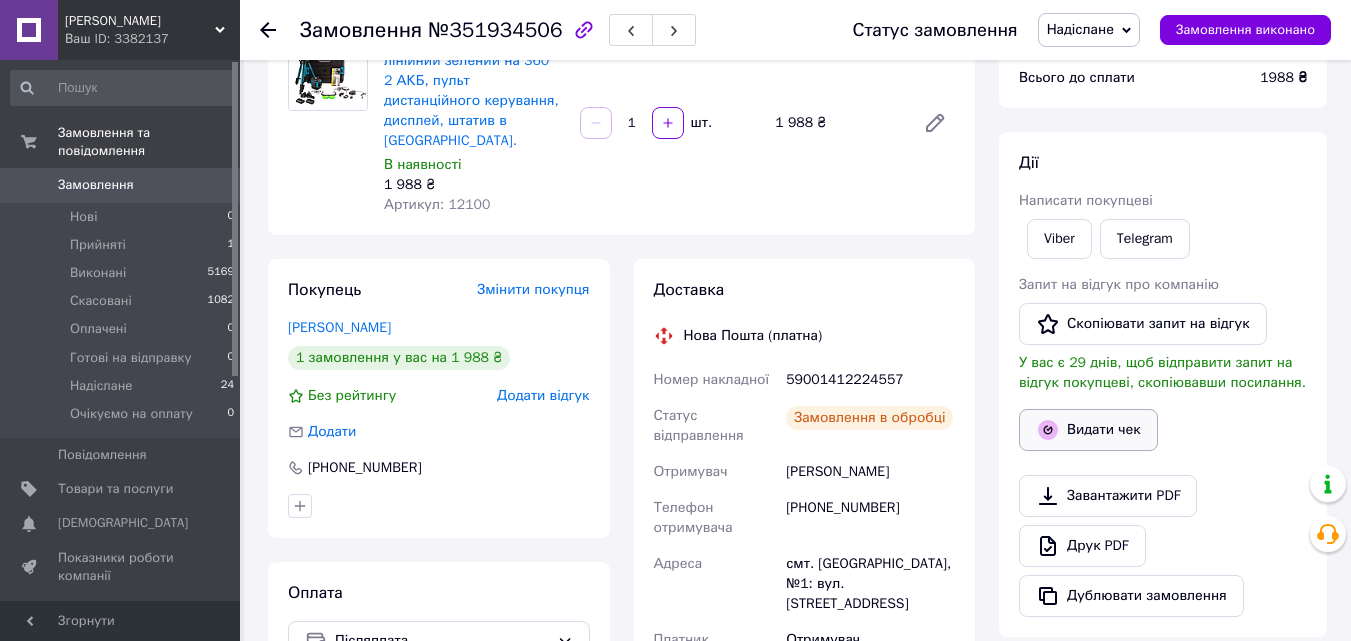 click on "Видати чек" at bounding box center [1088, 430] 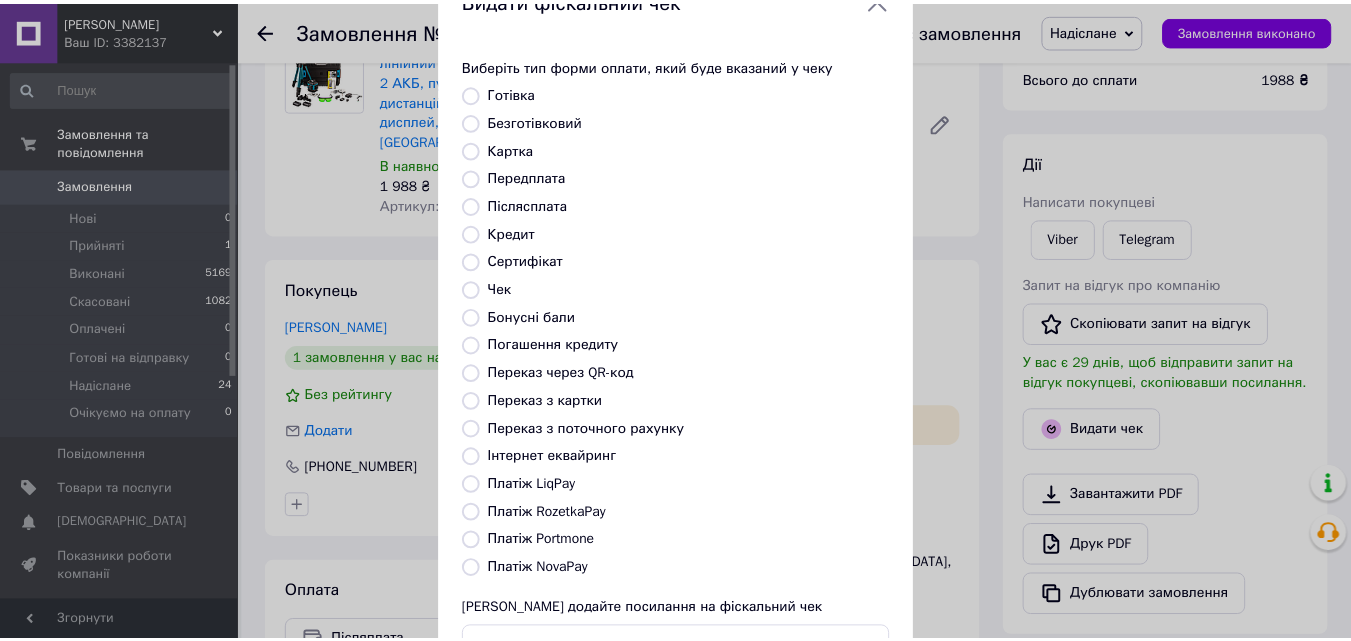 scroll, scrollTop: 200, scrollLeft: 0, axis: vertical 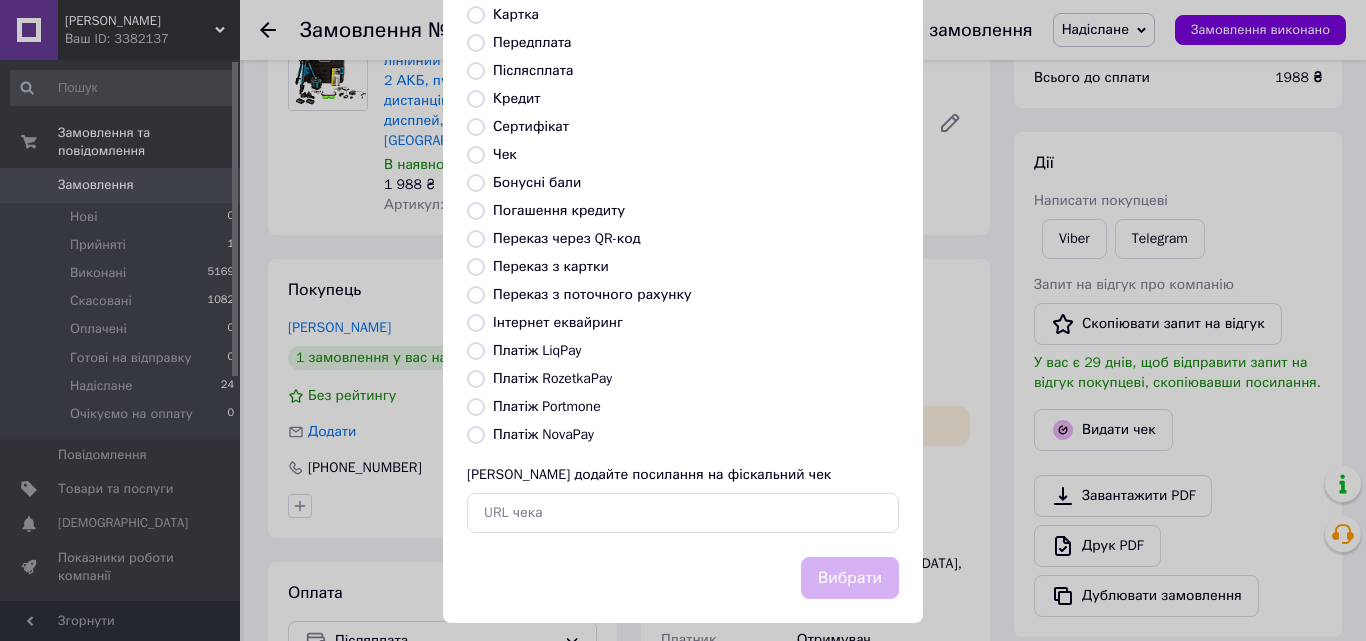 click on "Платіж NovaPay" at bounding box center [543, 434] 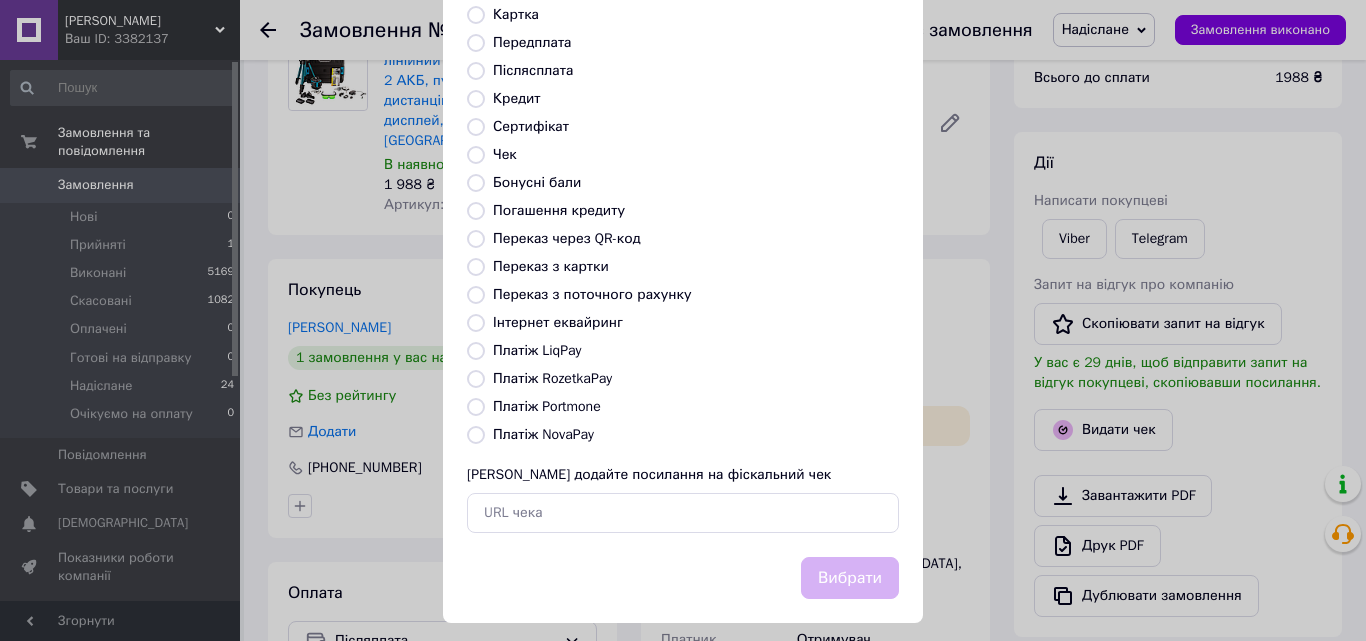 radio on "true" 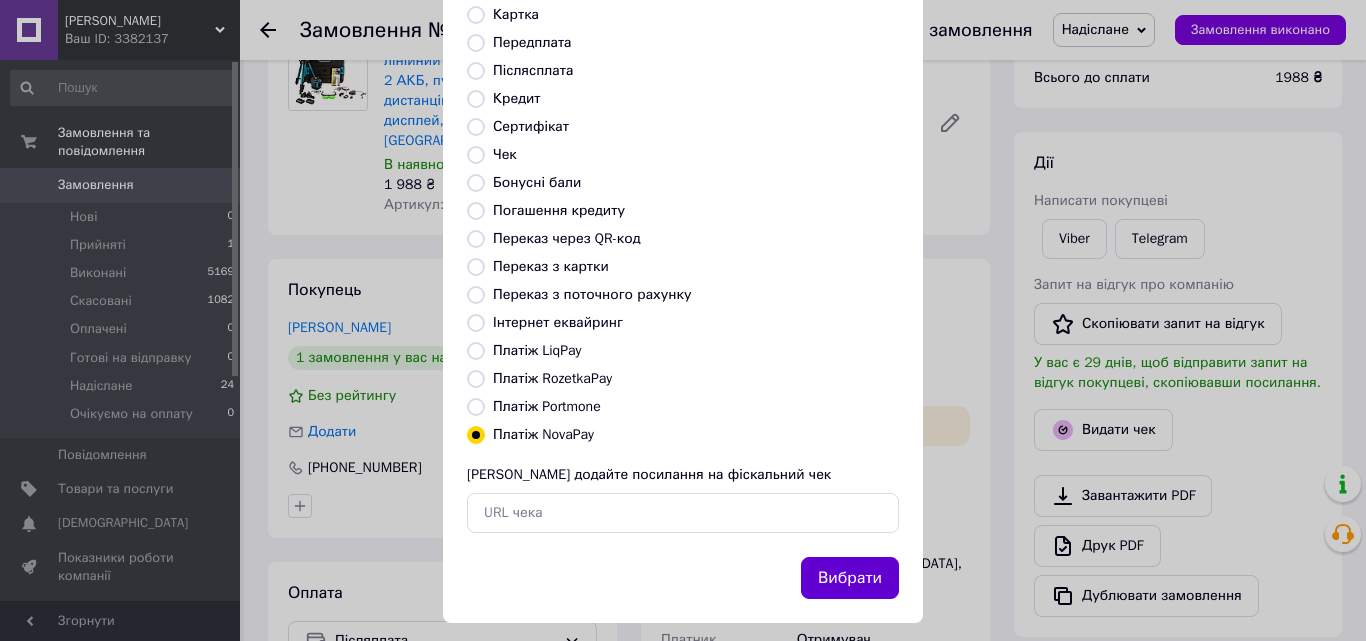 click on "Вибрати" at bounding box center (850, 578) 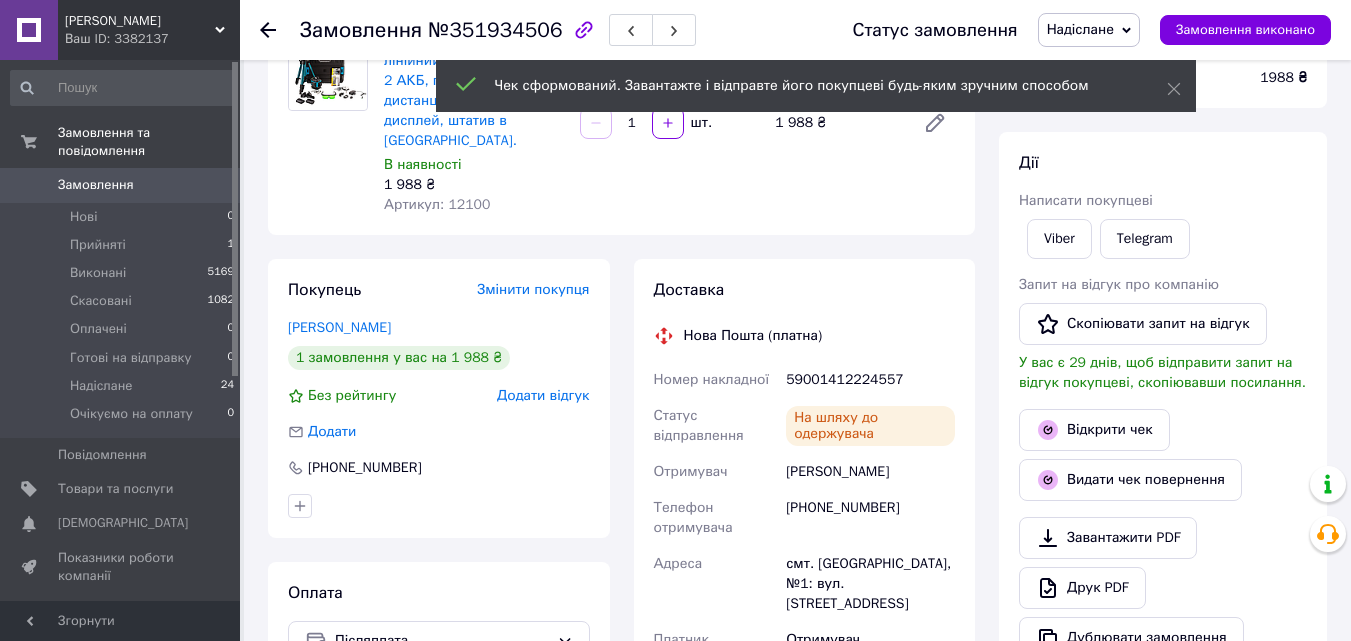 click 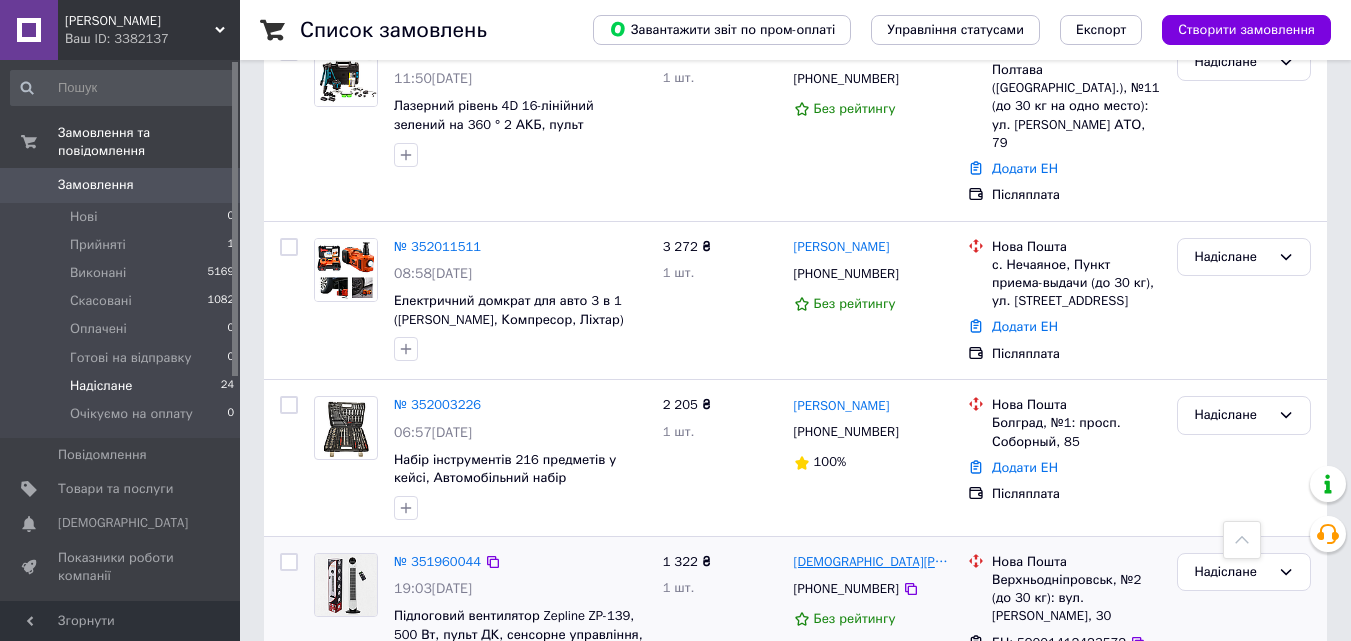 scroll, scrollTop: 900, scrollLeft: 0, axis: vertical 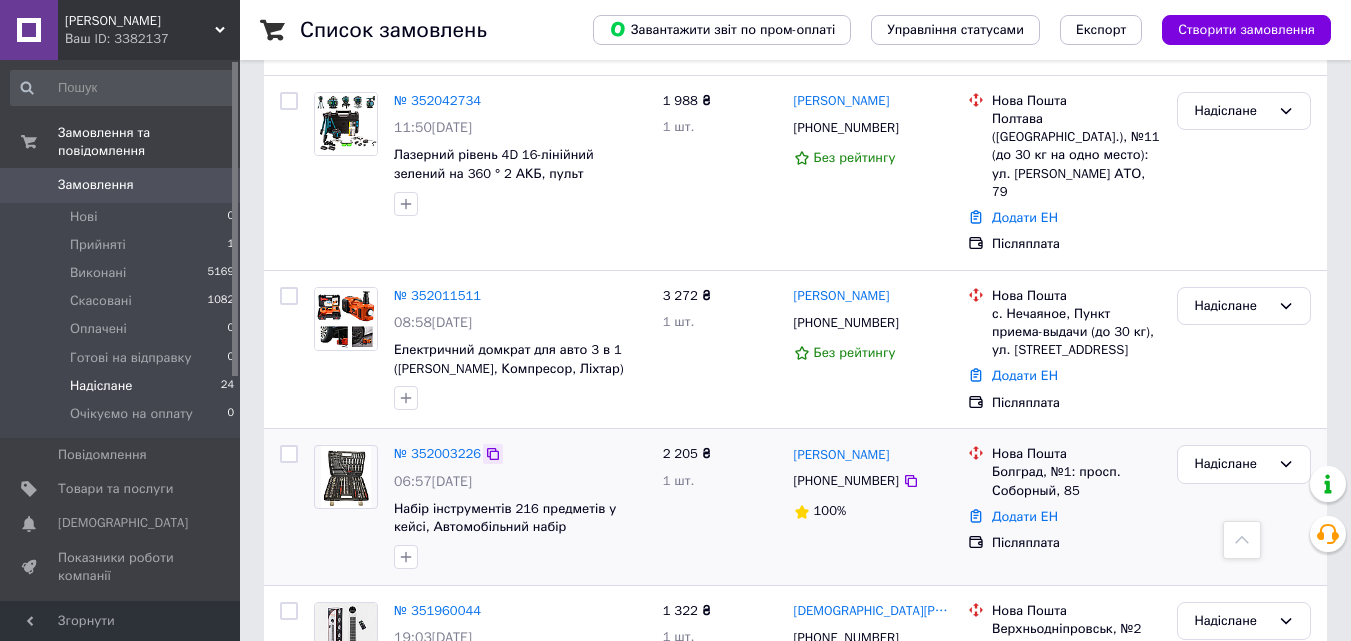 click 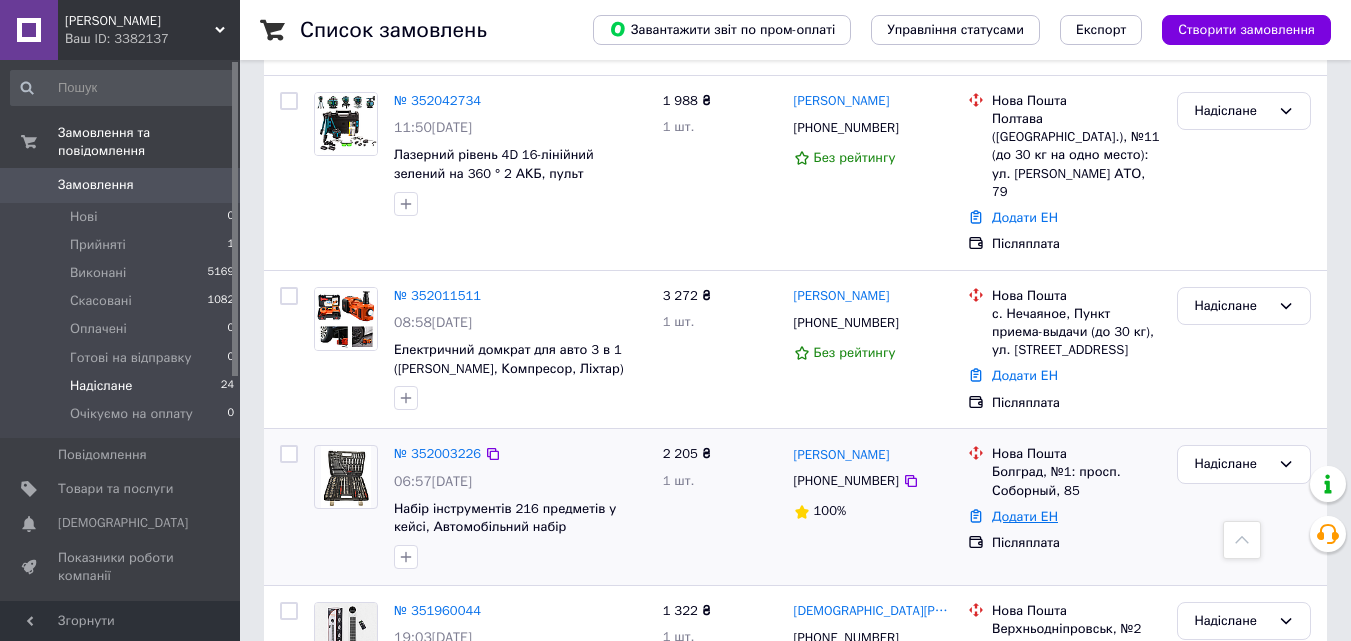 click on "Додати ЕН" at bounding box center [1025, 516] 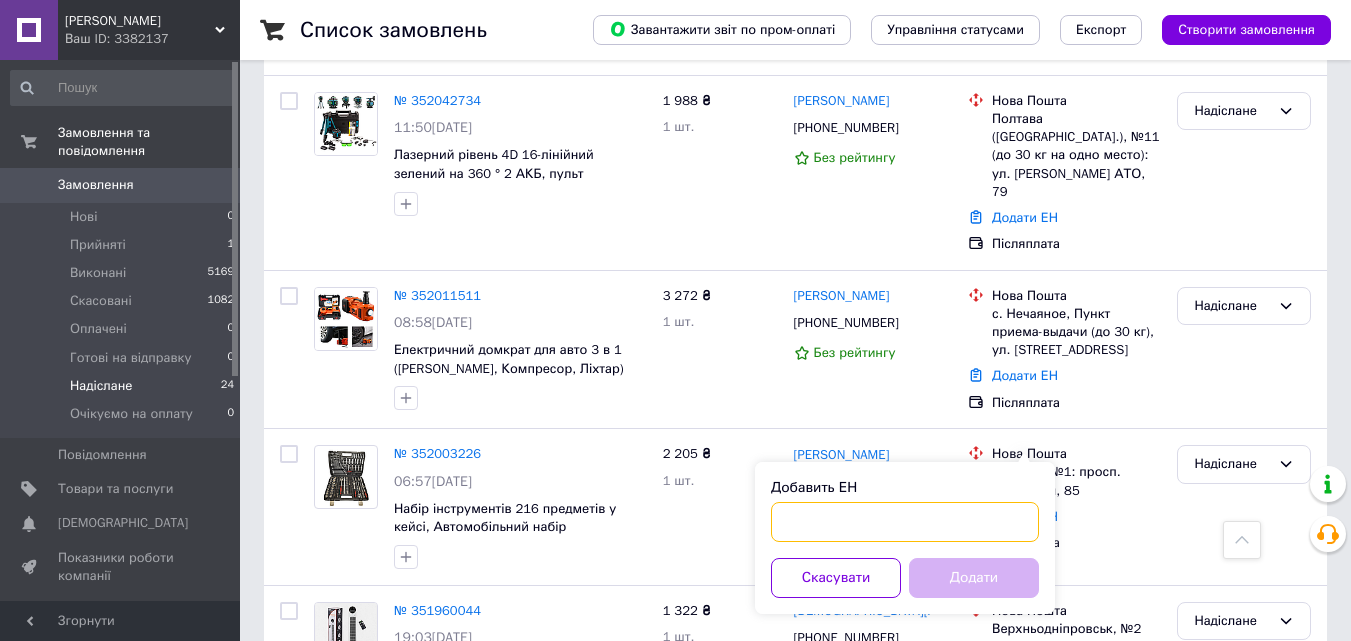 click on "Добавить ЕН" at bounding box center [905, 522] 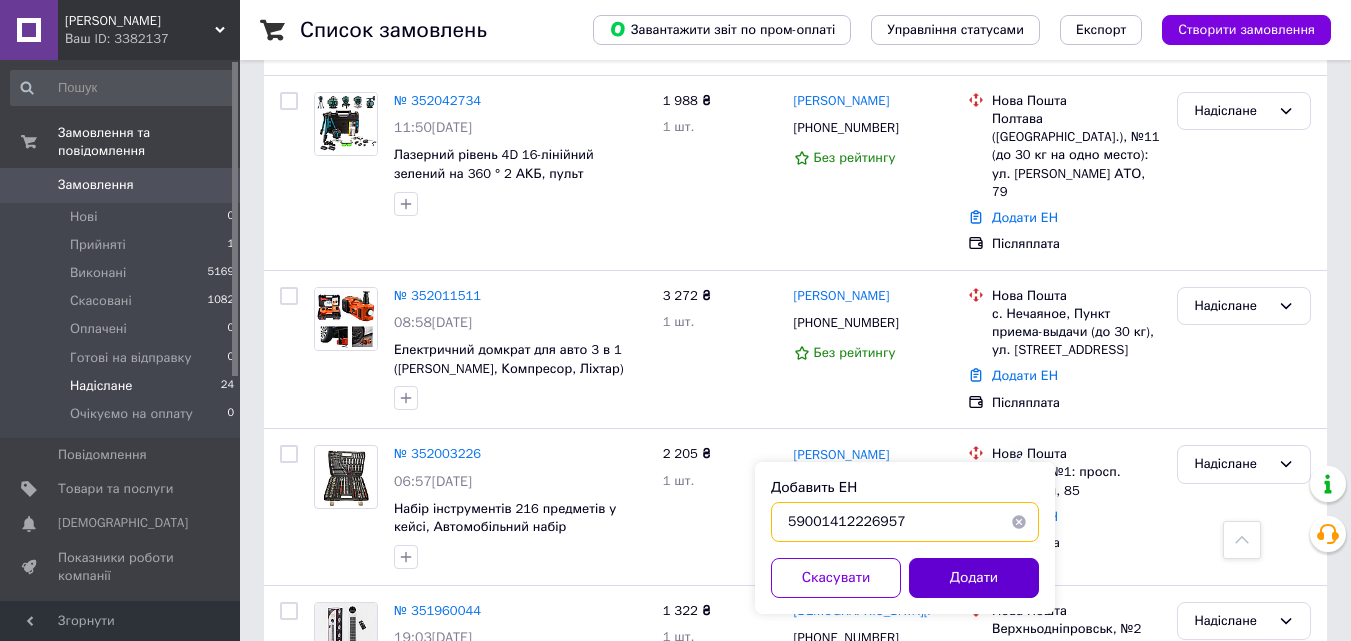 type on "59001412226957" 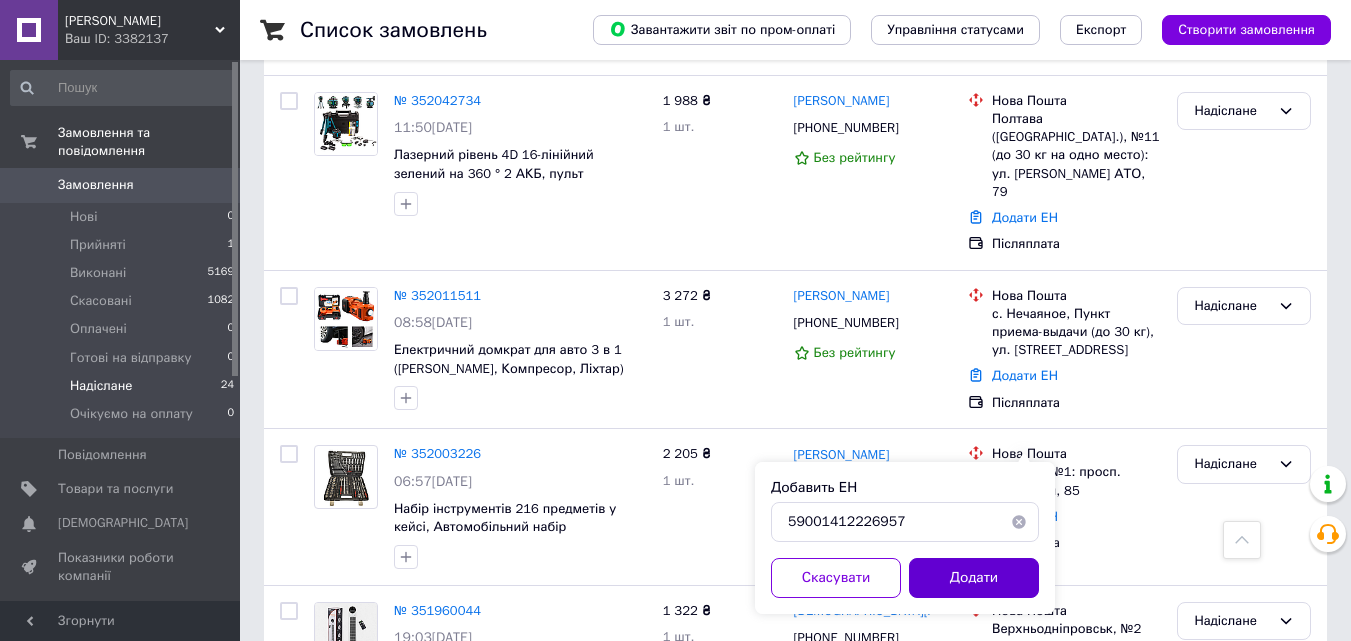 click on "Додати" at bounding box center (974, 578) 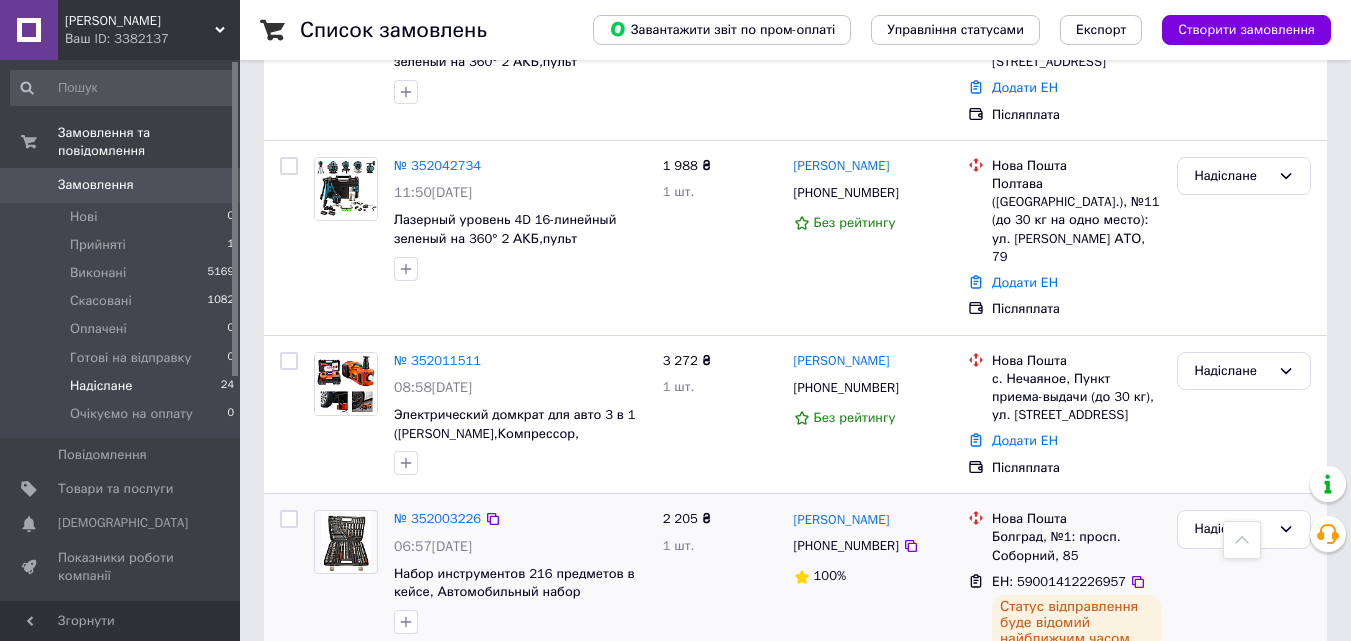 scroll, scrollTop: 800, scrollLeft: 0, axis: vertical 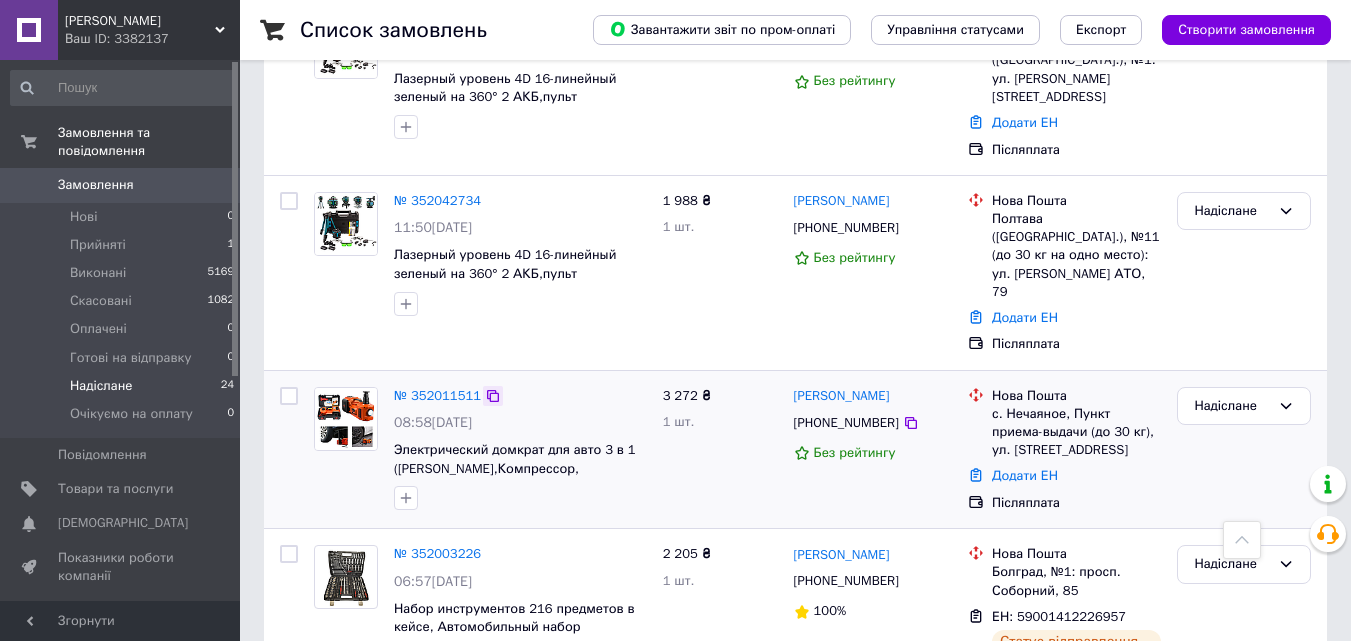 click 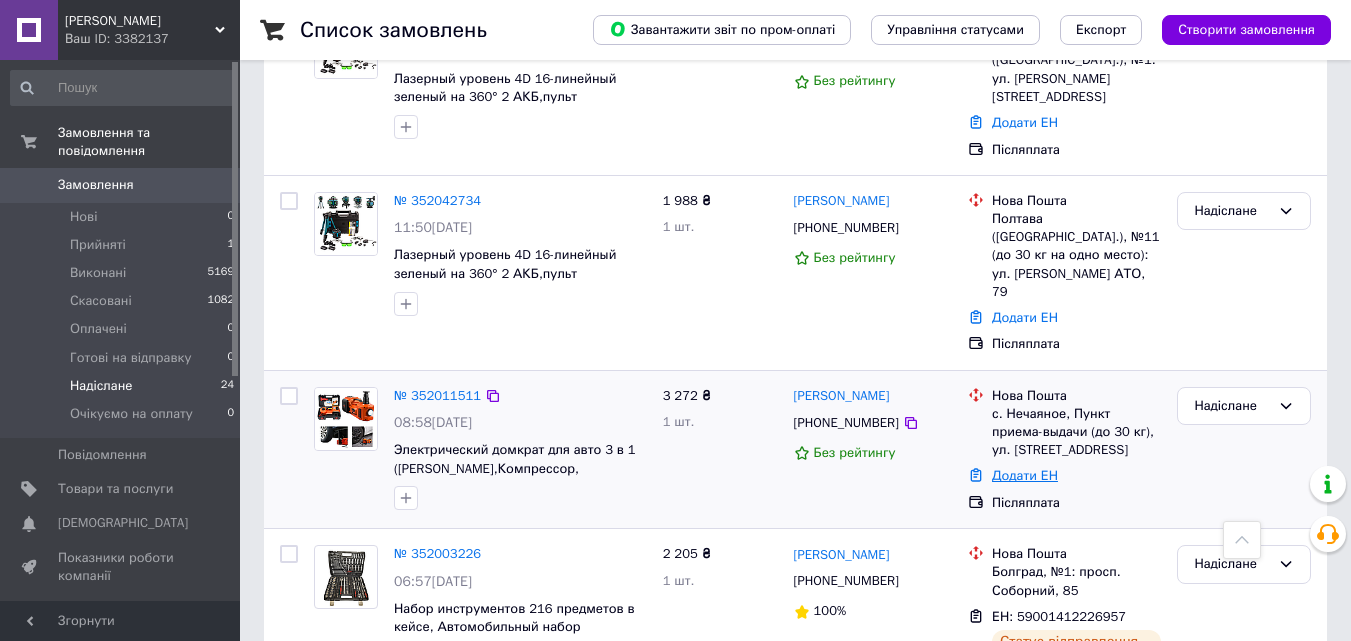 click on "Додати ЕН" at bounding box center (1025, 475) 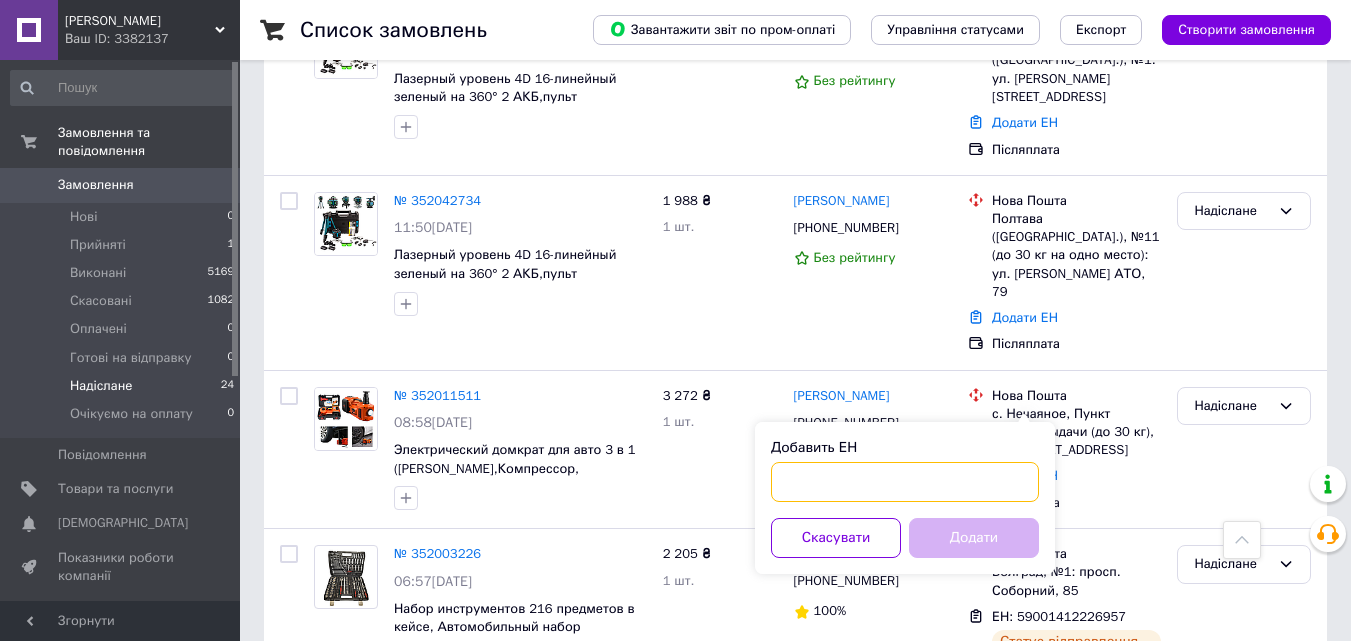 drag, startPoint x: 899, startPoint y: 496, endPoint x: 872, endPoint y: 499, distance: 27.166155 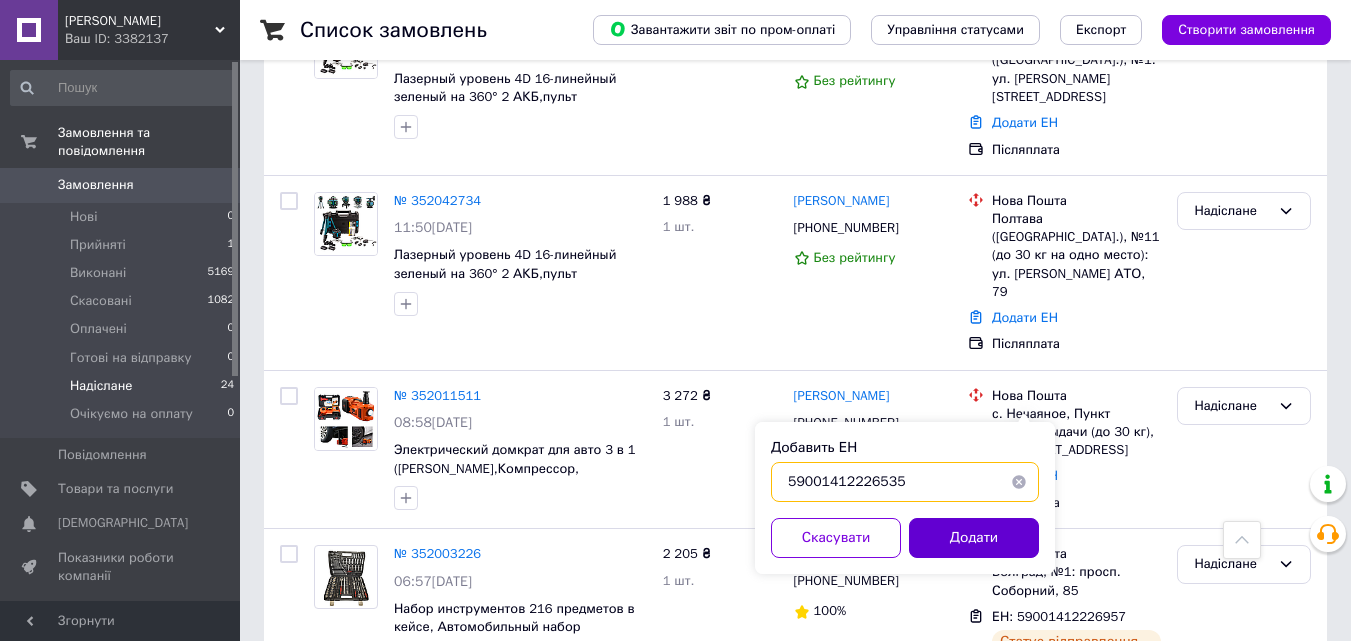 type on "59001412226535" 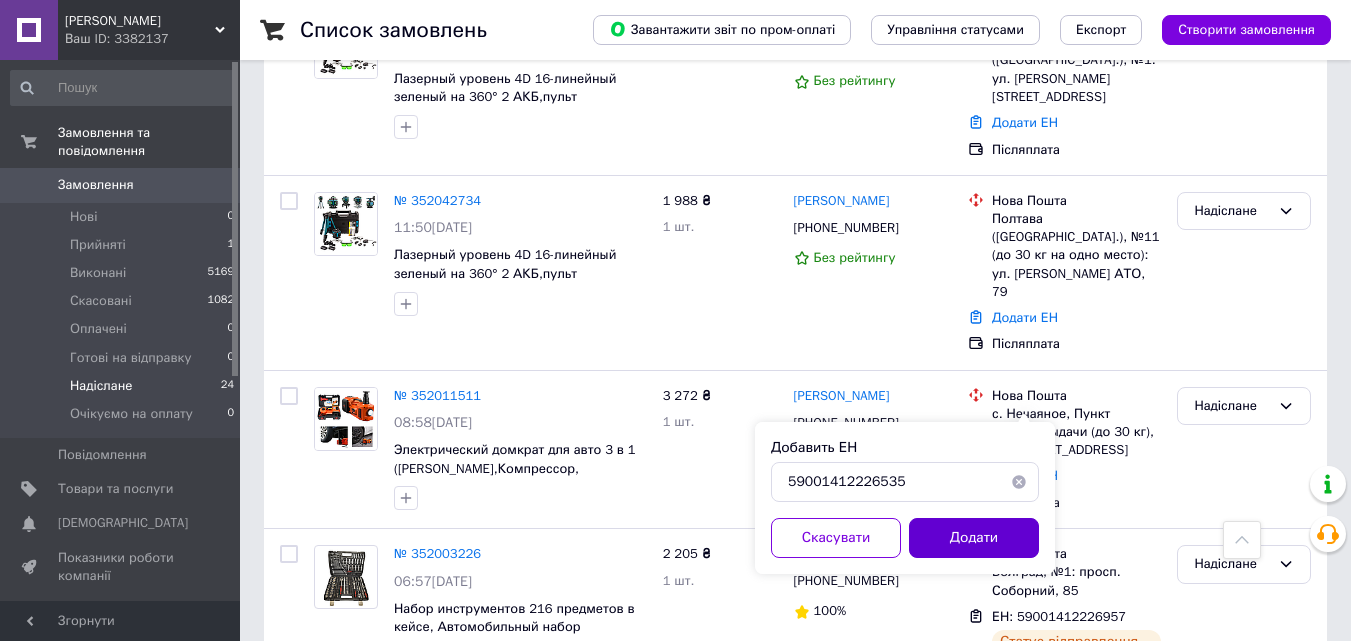 click on "Додати" at bounding box center [974, 538] 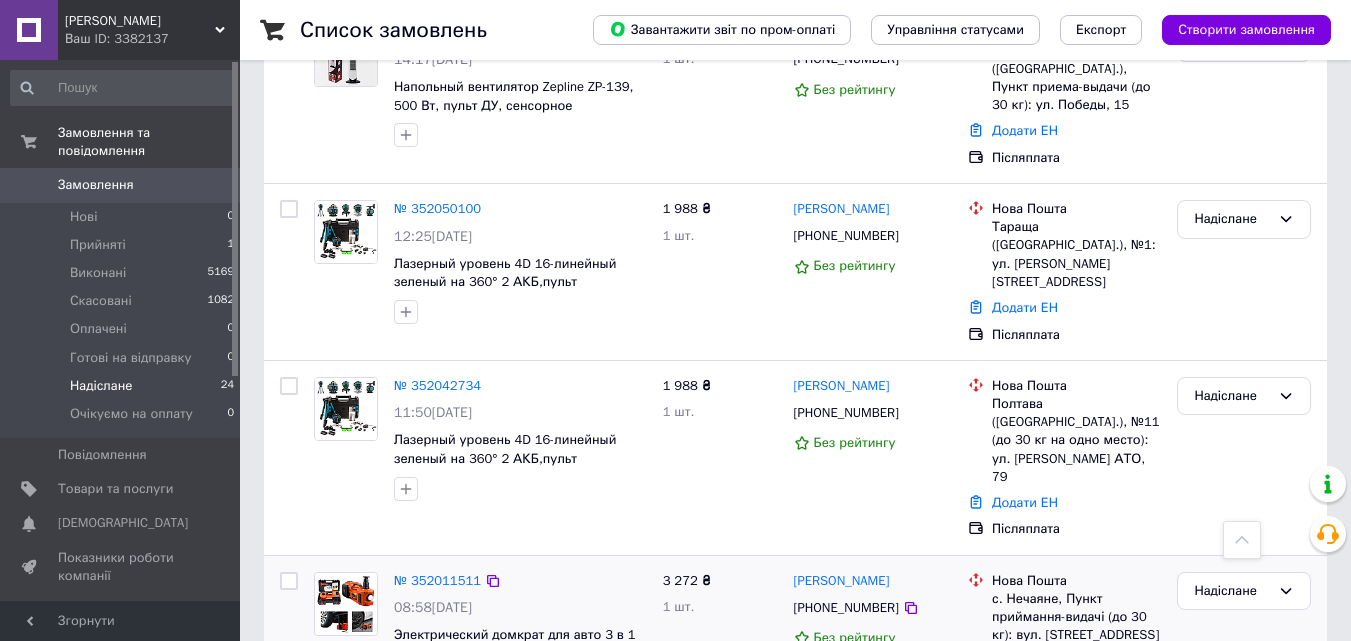 scroll, scrollTop: 600, scrollLeft: 0, axis: vertical 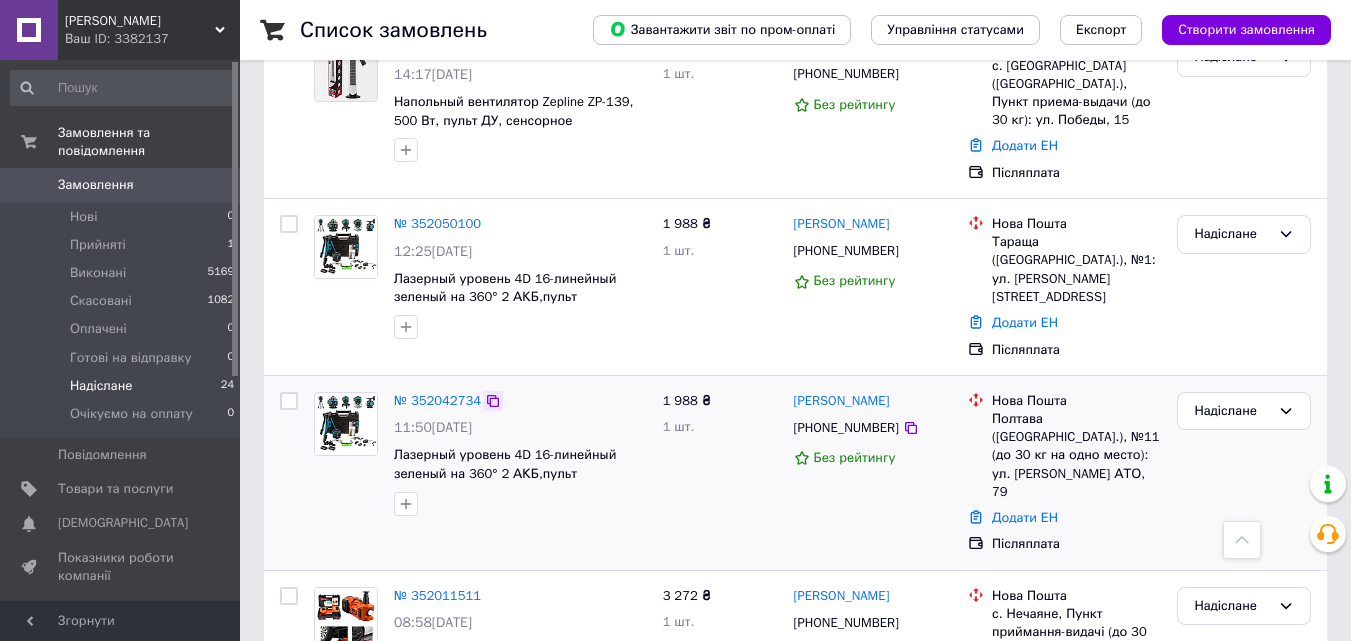 click 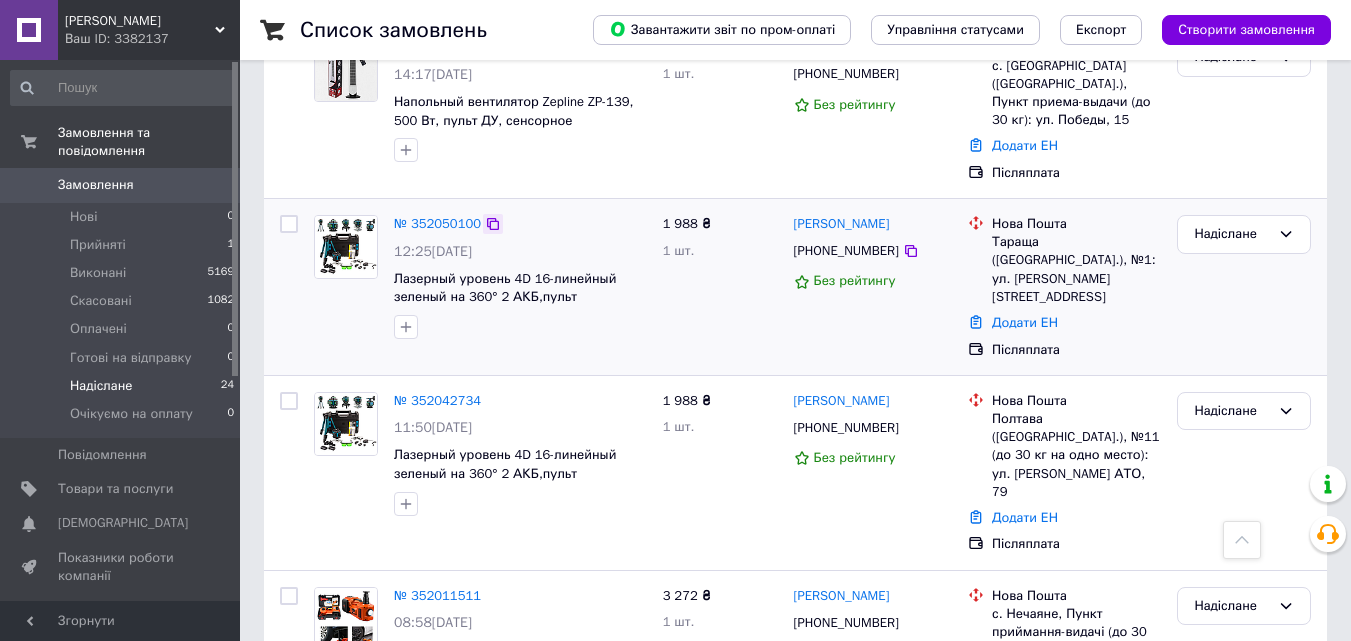 click 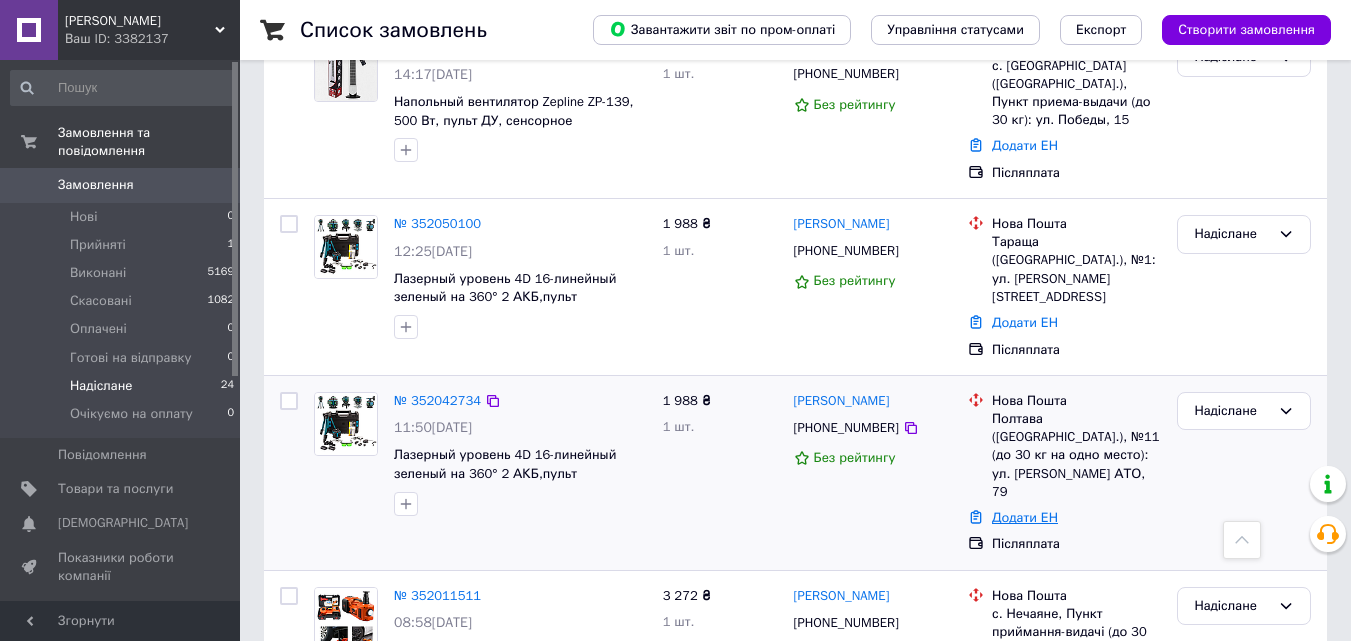 click on "Додати ЕН" at bounding box center [1025, 517] 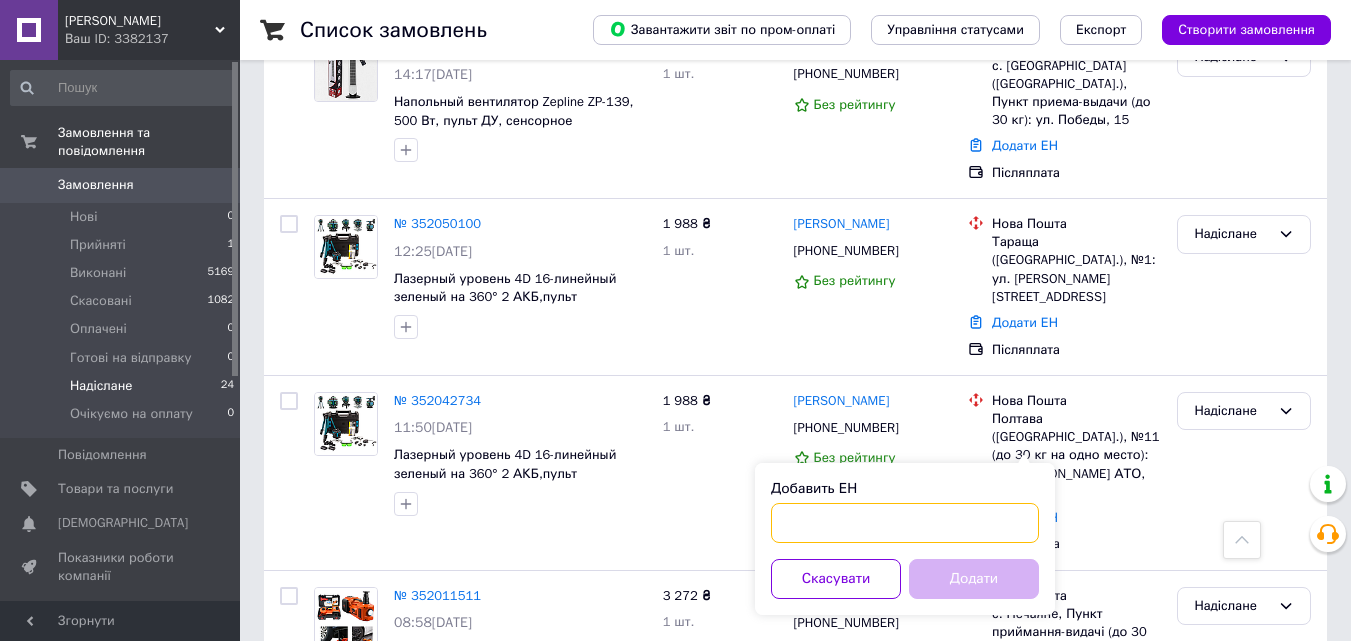 click on "Добавить ЕН" at bounding box center [905, 523] 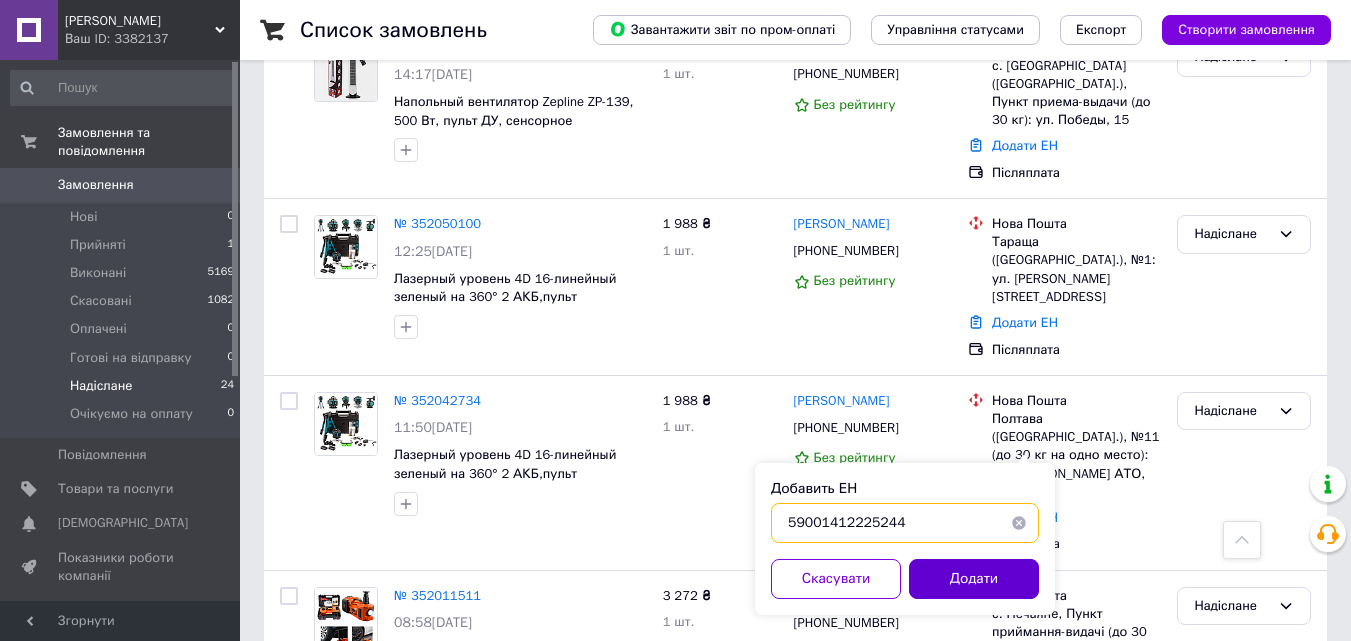 type on "59001412225244" 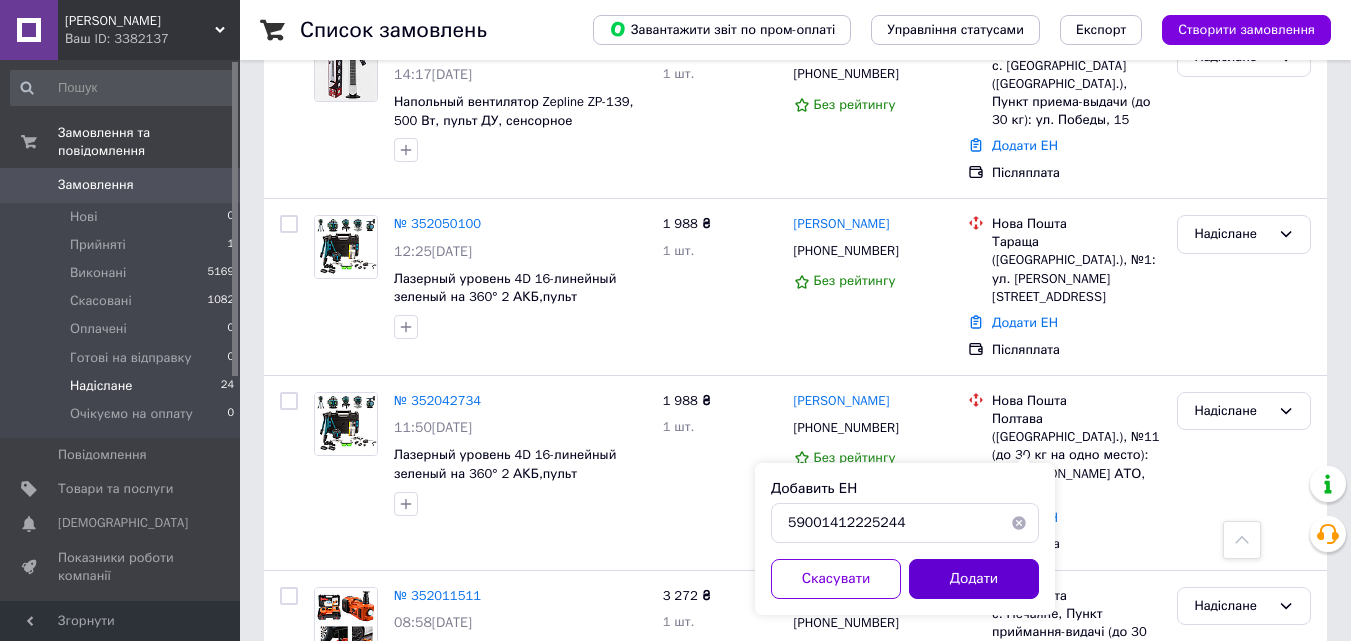 click on "Додати" at bounding box center (974, 579) 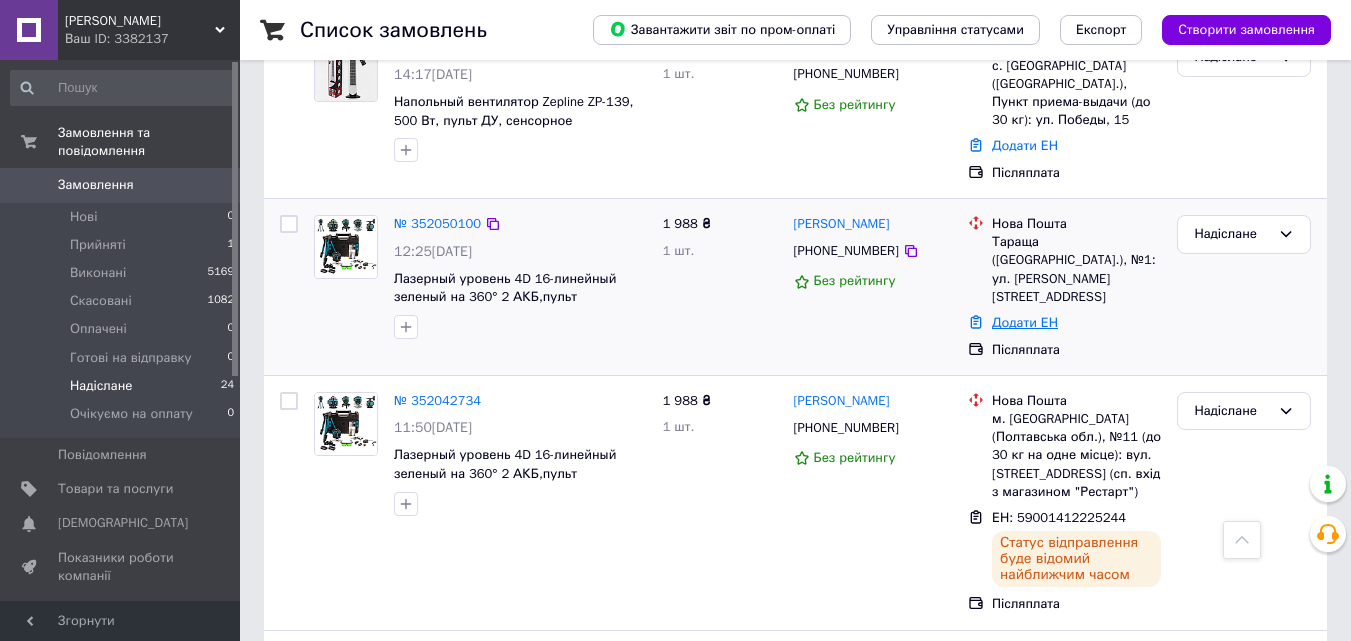 click on "Додати ЕН" at bounding box center [1025, 322] 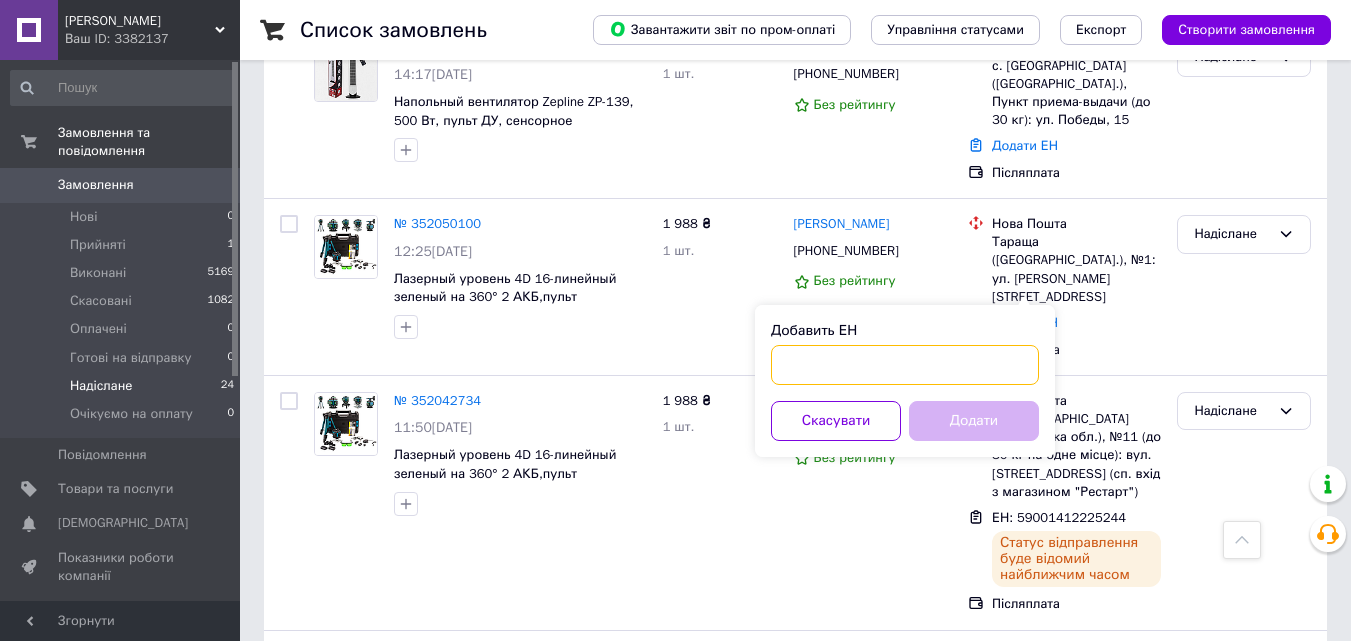 click on "Добавить ЕН" at bounding box center [905, 365] 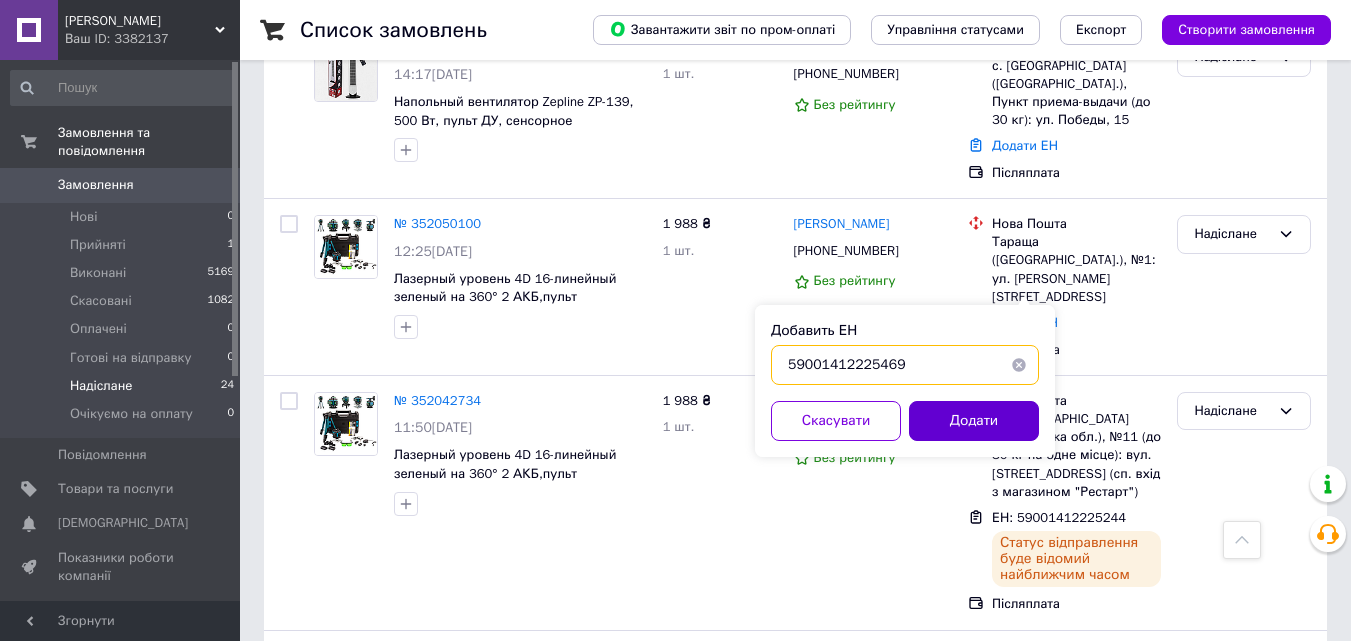 type on "59001412225469" 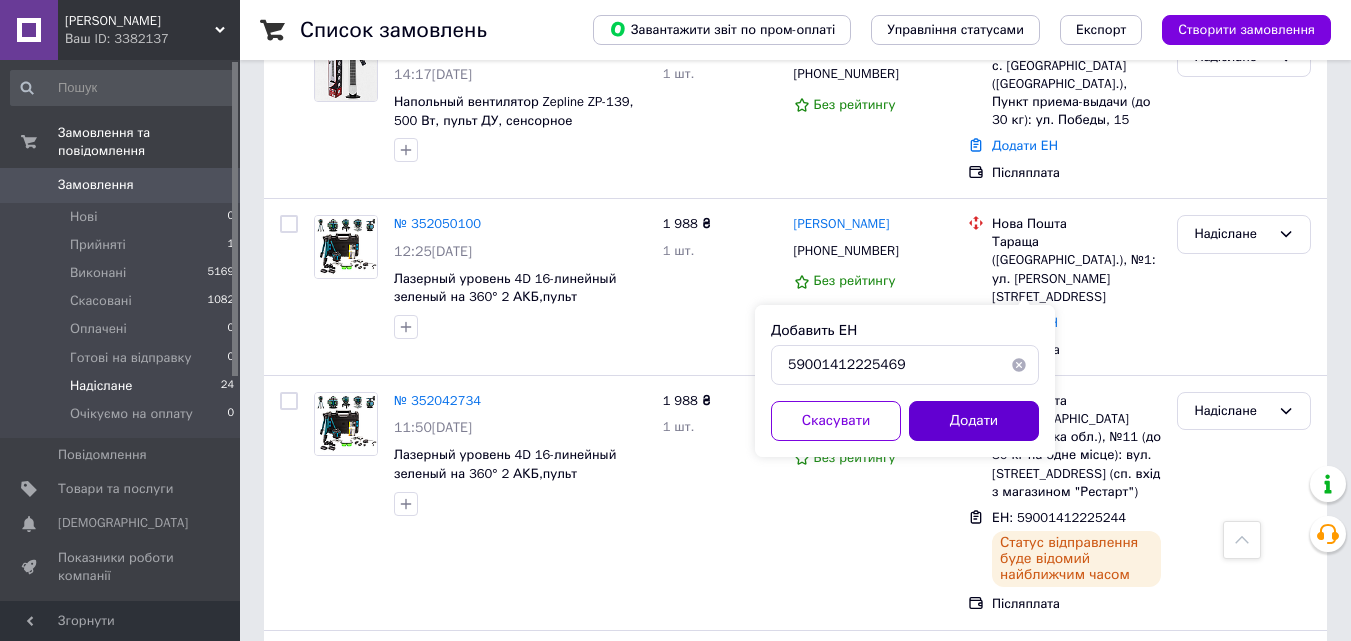 click on "Додати" at bounding box center [974, 421] 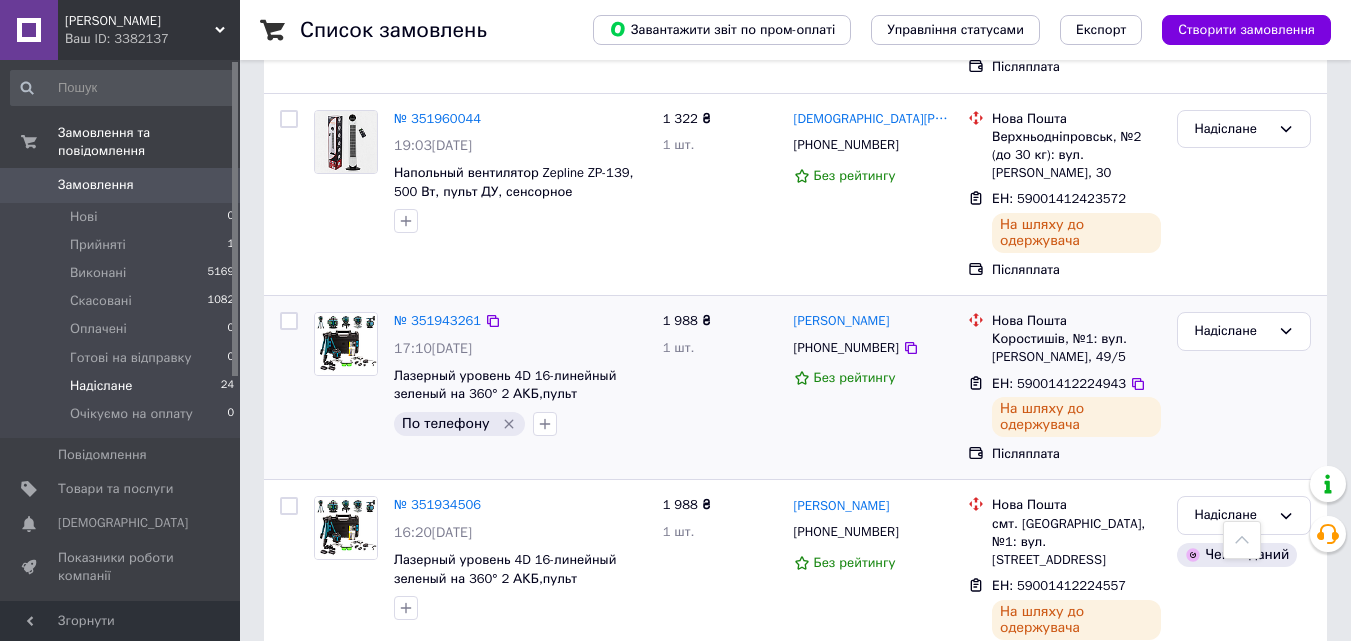 scroll, scrollTop: 1700, scrollLeft: 0, axis: vertical 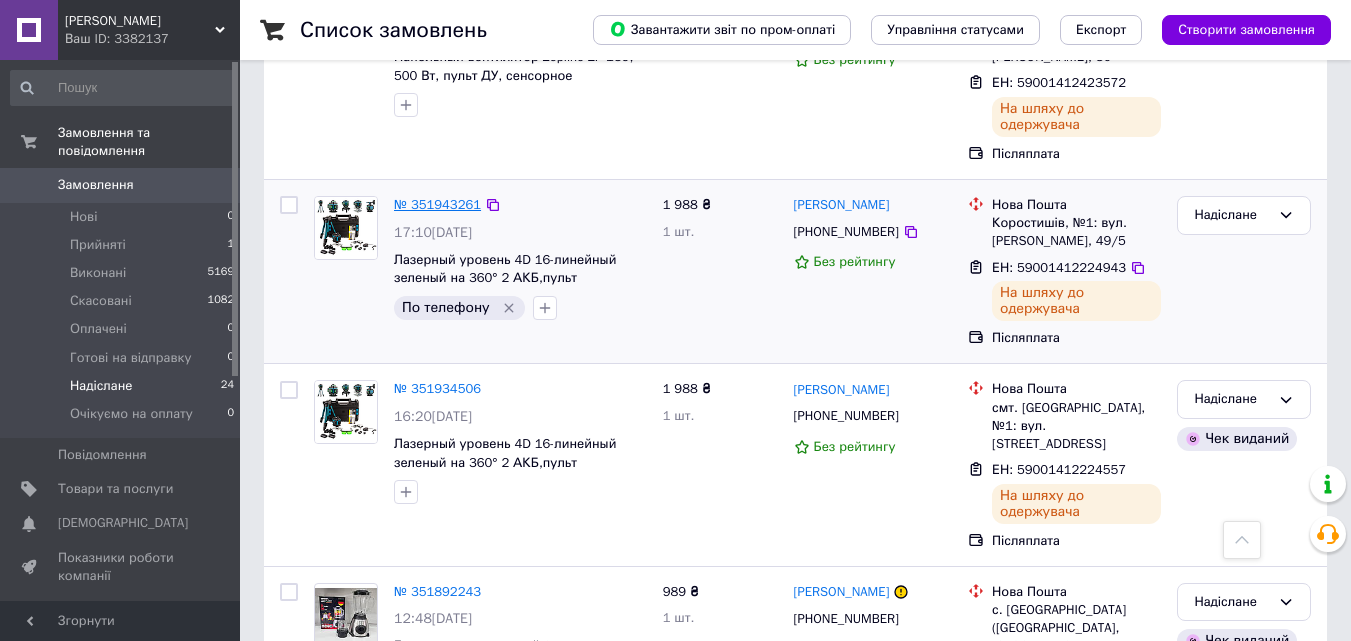 click on "№ 351943261" at bounding box center (437, 204) 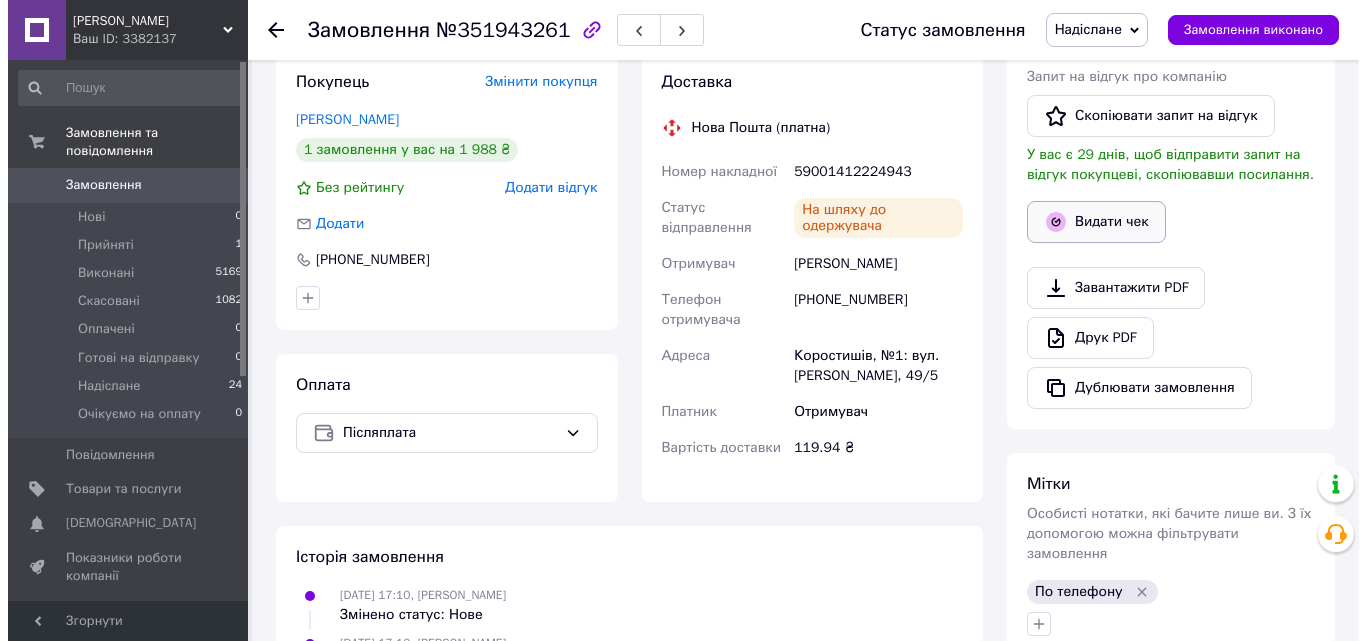 scroll, scrollTop: 392, scrollLeft: 0, axis: vertical 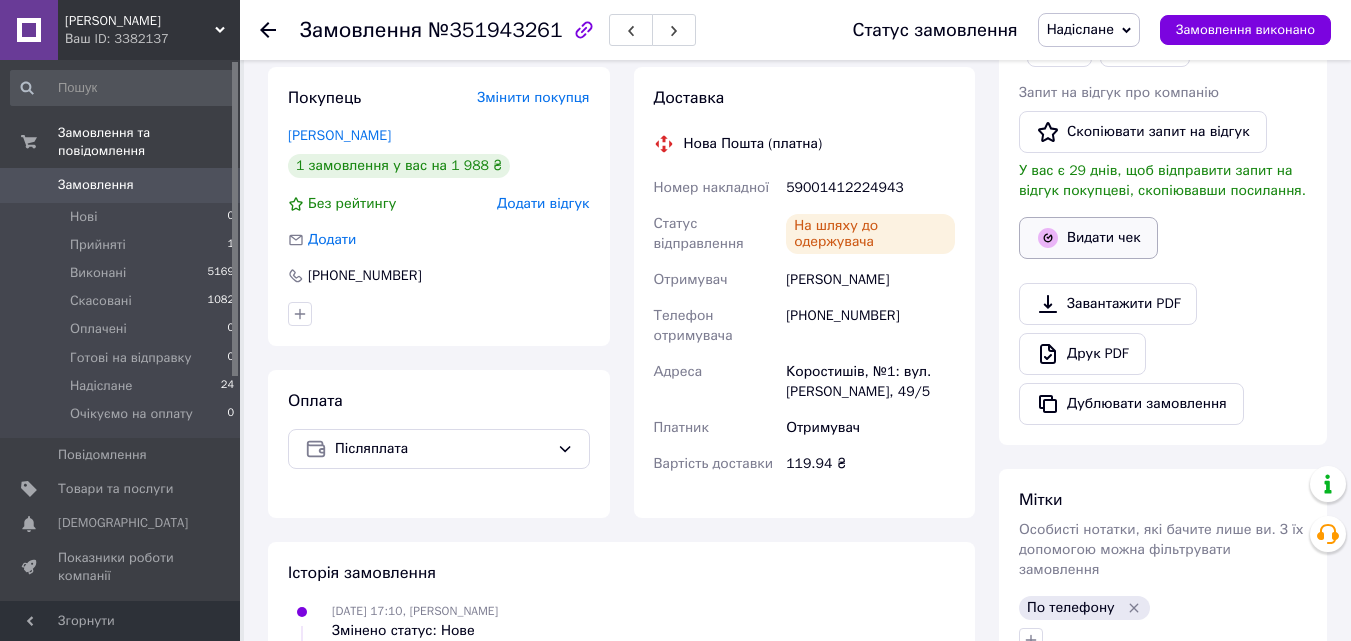click on "Видати чек" at bounding box center [1088, 238] 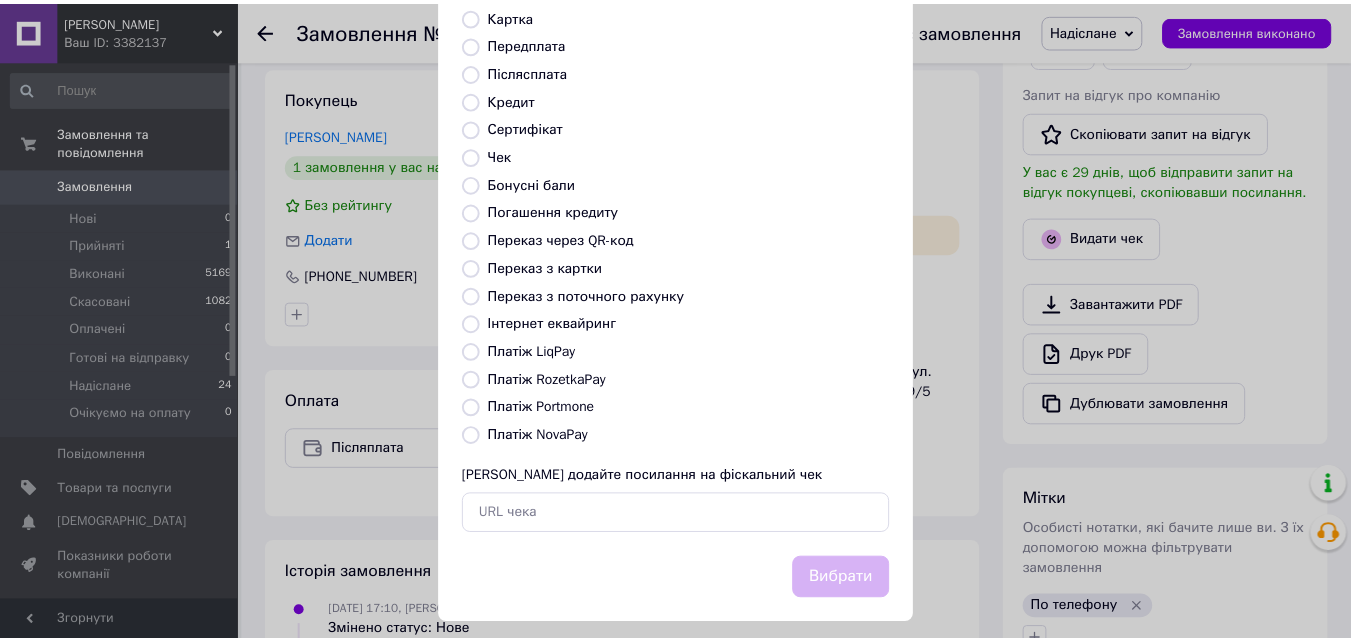 scroll, scrollTop: 200, scrollLeft: 0, axis: vertical 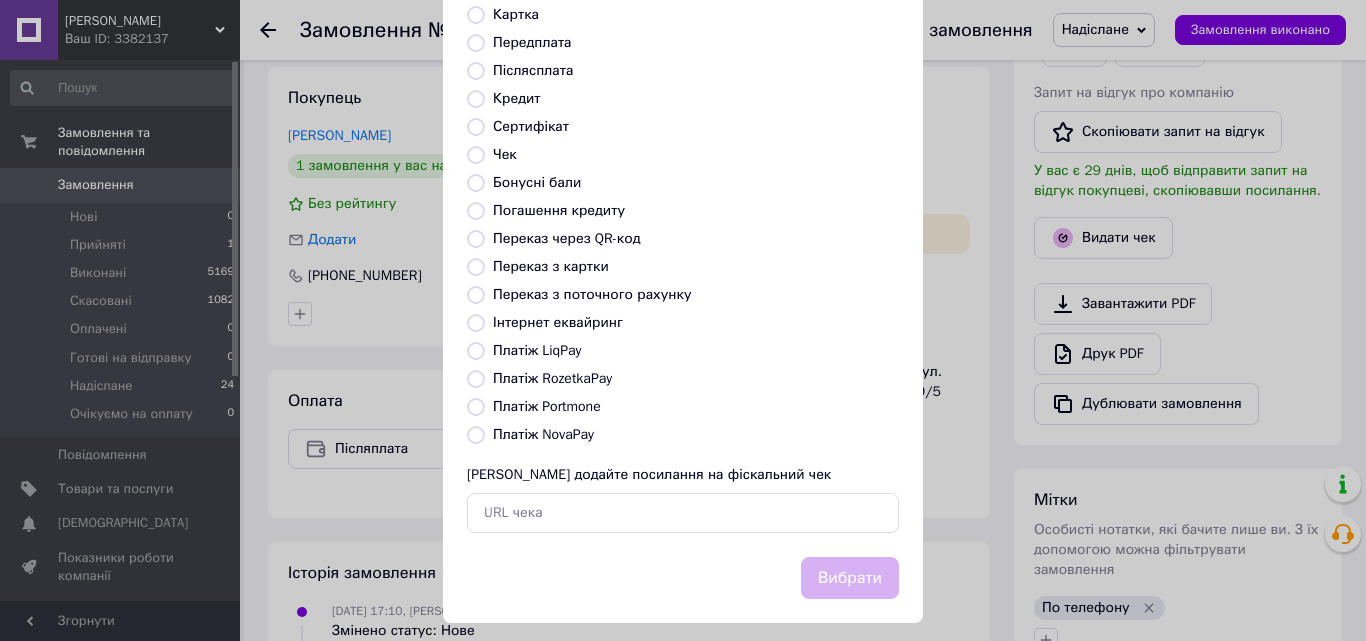 click on "Платіж NovaPay" at bounding box center (543, 434) 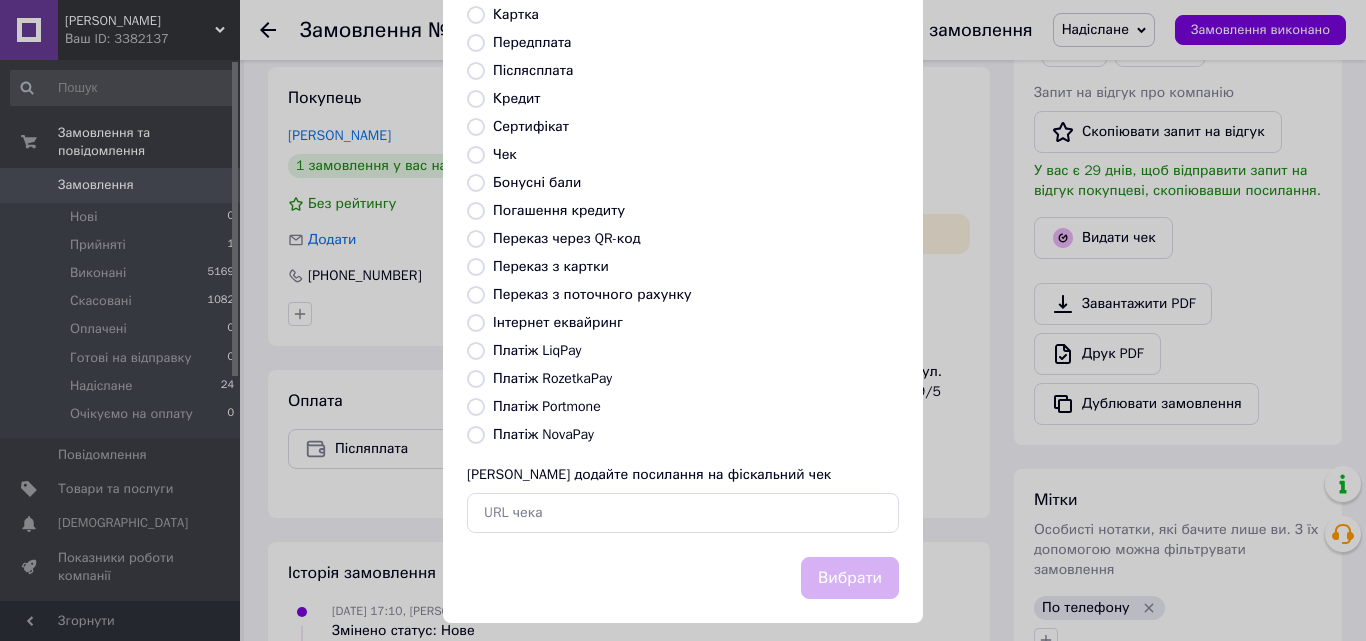 radio on "true" 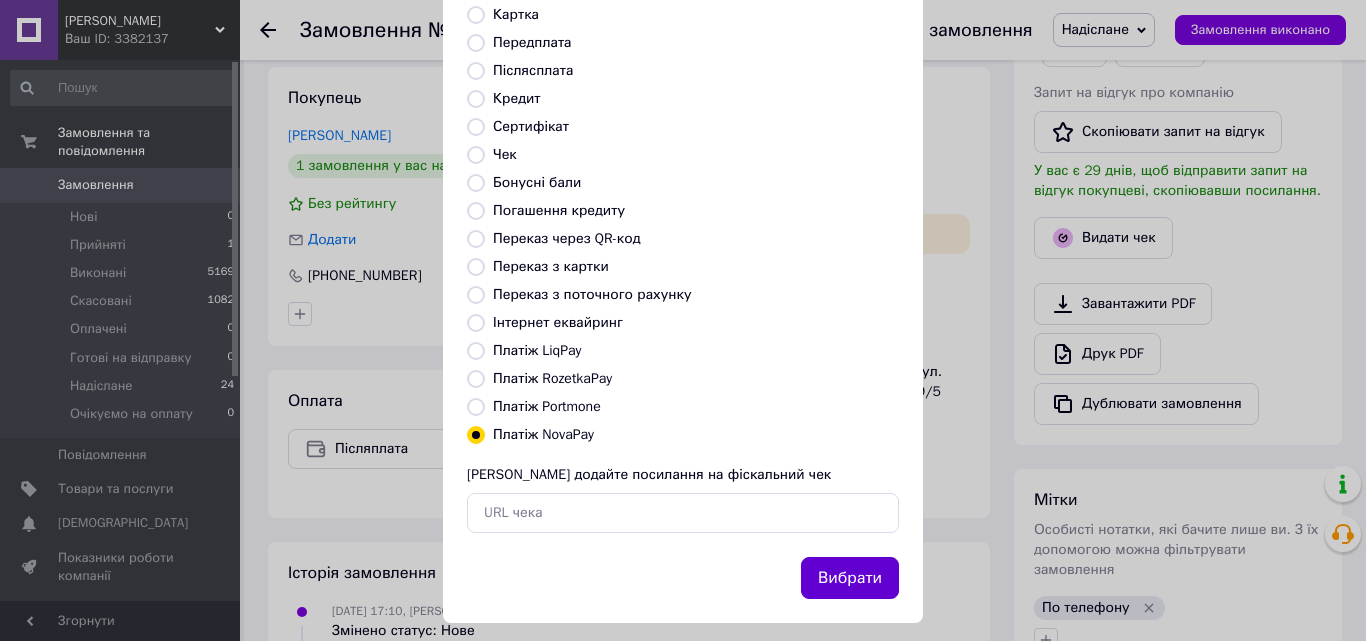 click on "Вибрати" at bounding box center [850, 578] 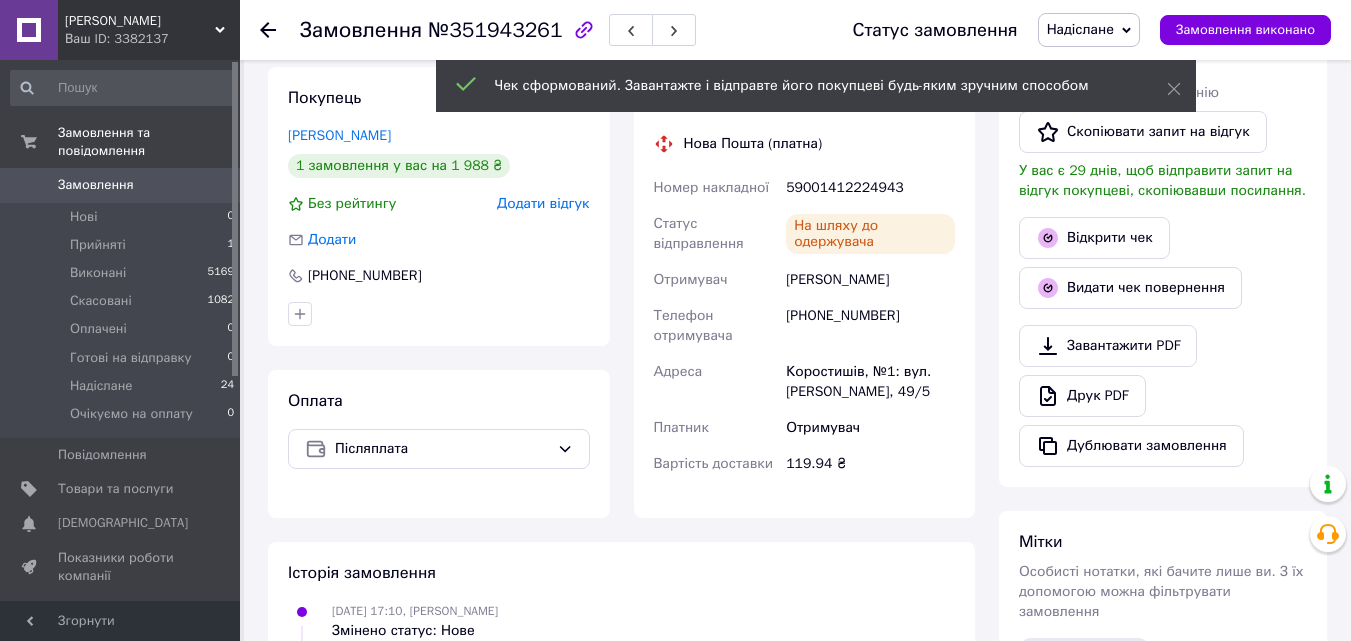 click 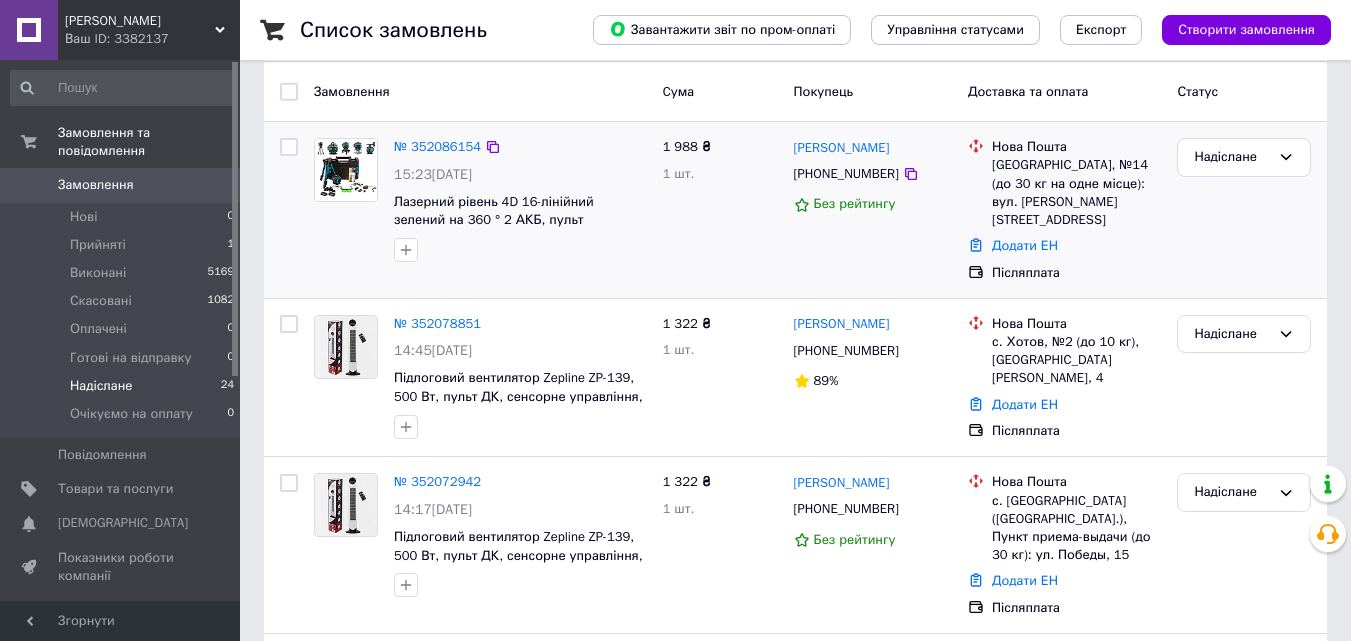 scroll, scrollTop: 200, scrollLeft: 0, axis: vertical 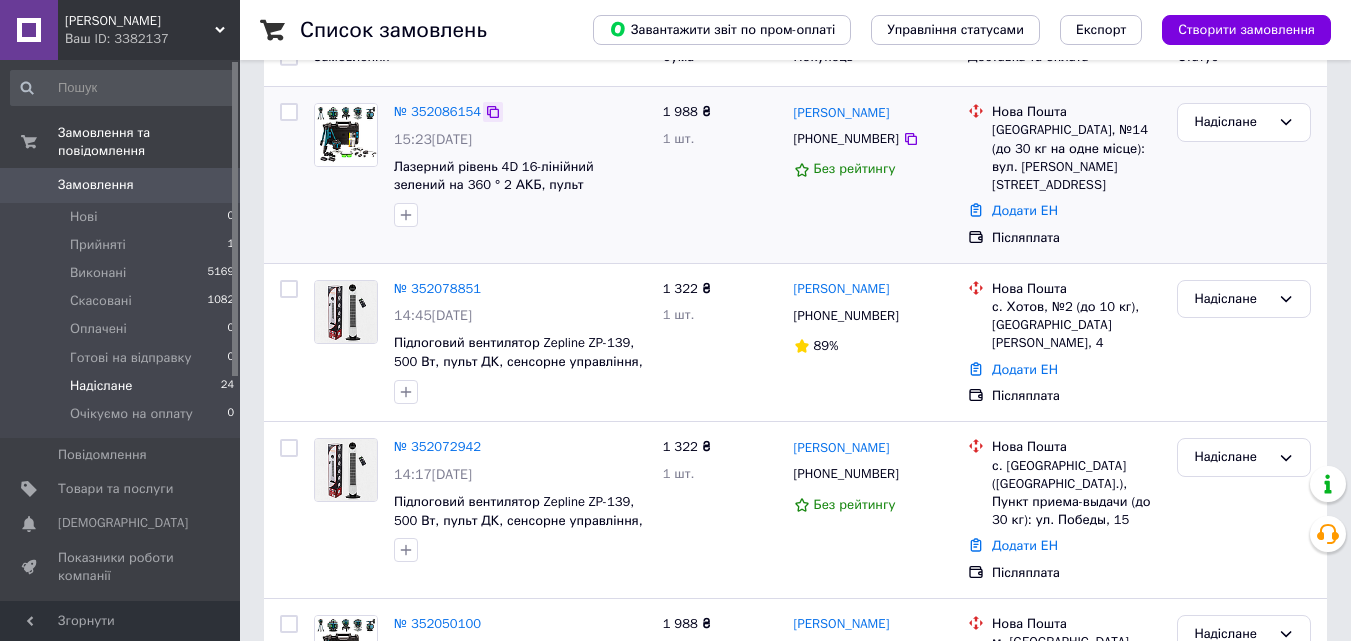 click 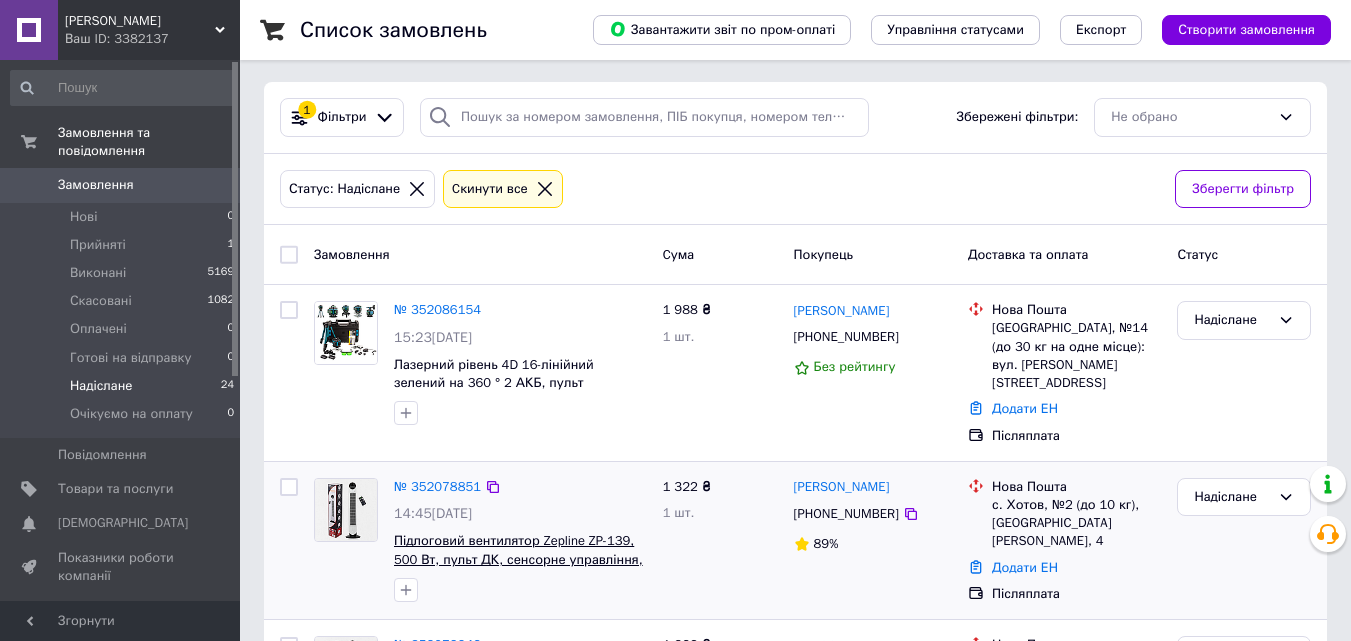 scroll, scrollTop: 0, scrollLeft: 0, axis: both 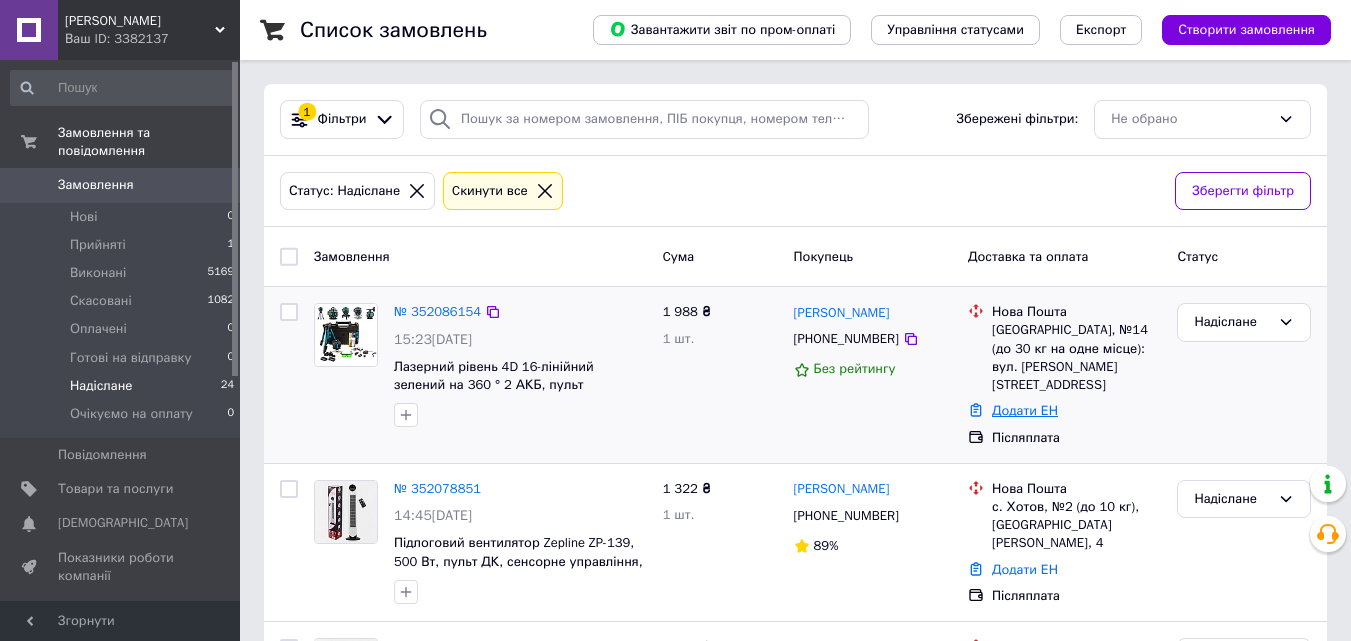 click on "Додати ЕН" at bounding box center (1025, 410) 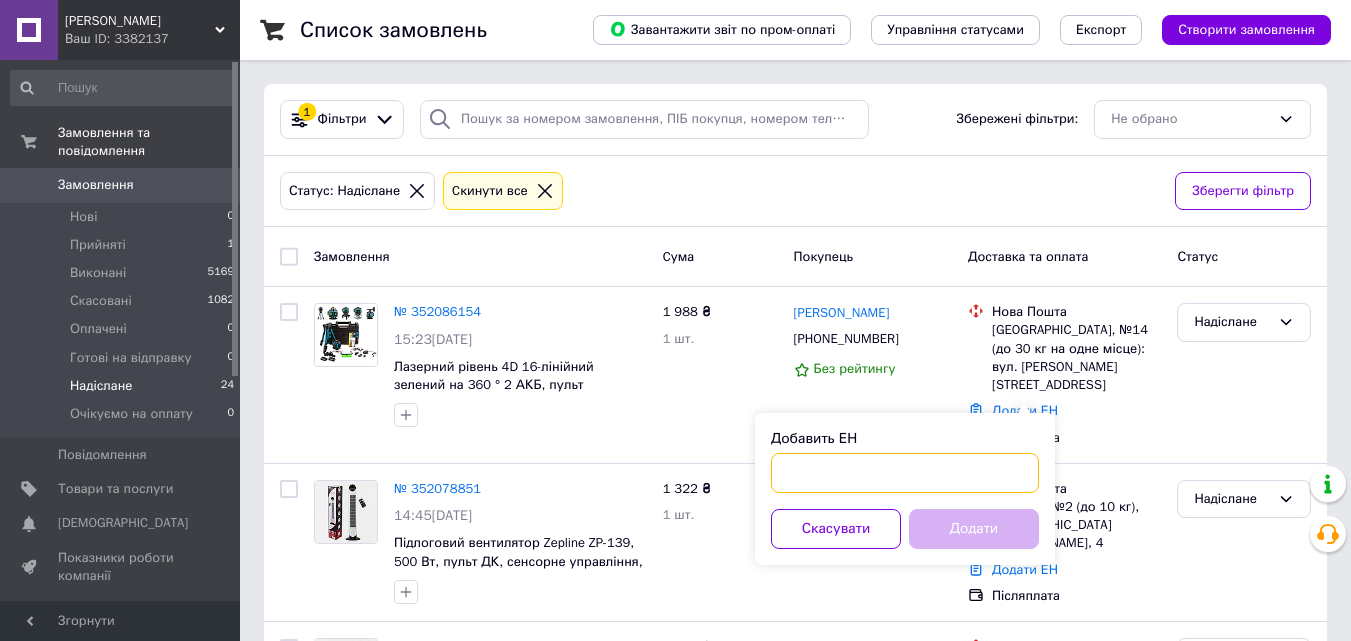click on "Добавить ЕН" at bounding box center [905, 473] 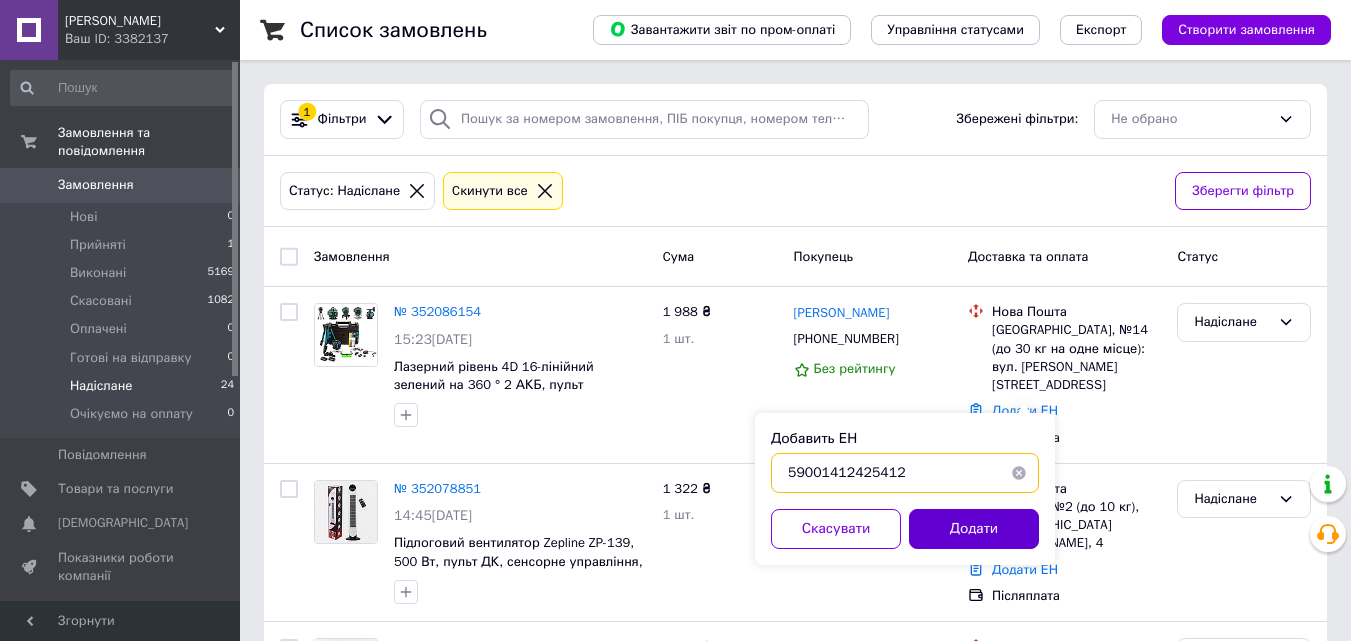 type on "59001412425412" 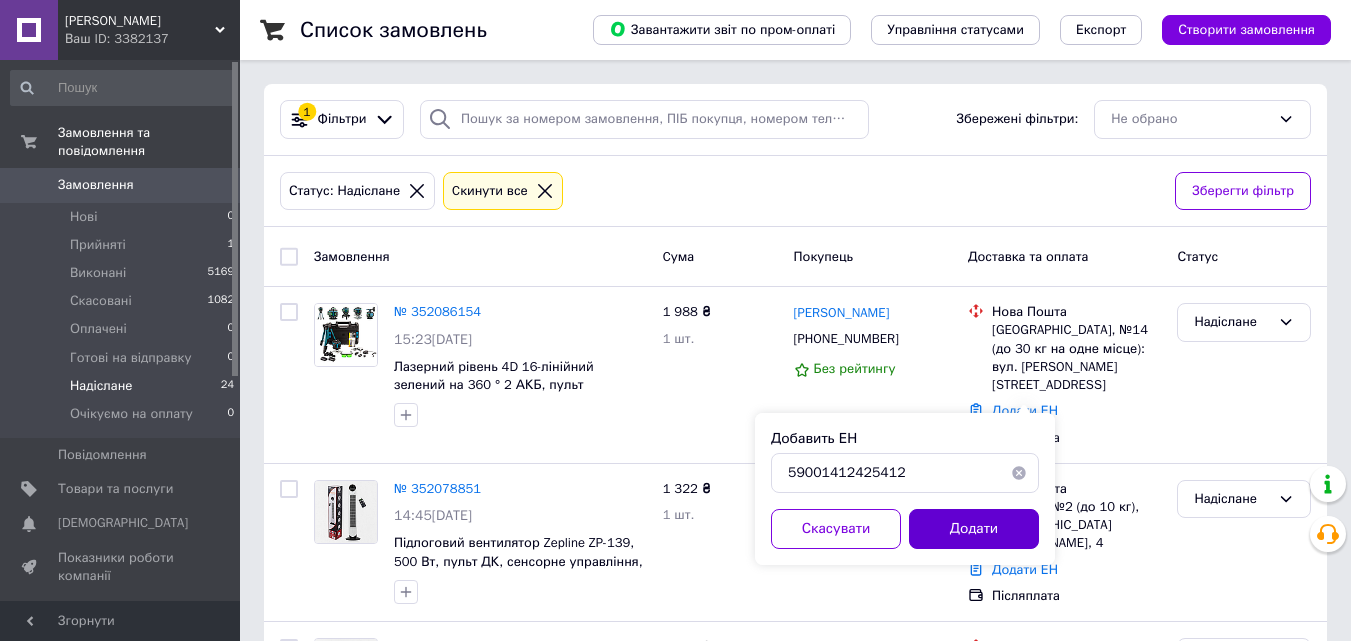 click on "Додати" at bounding box center [974, 529] 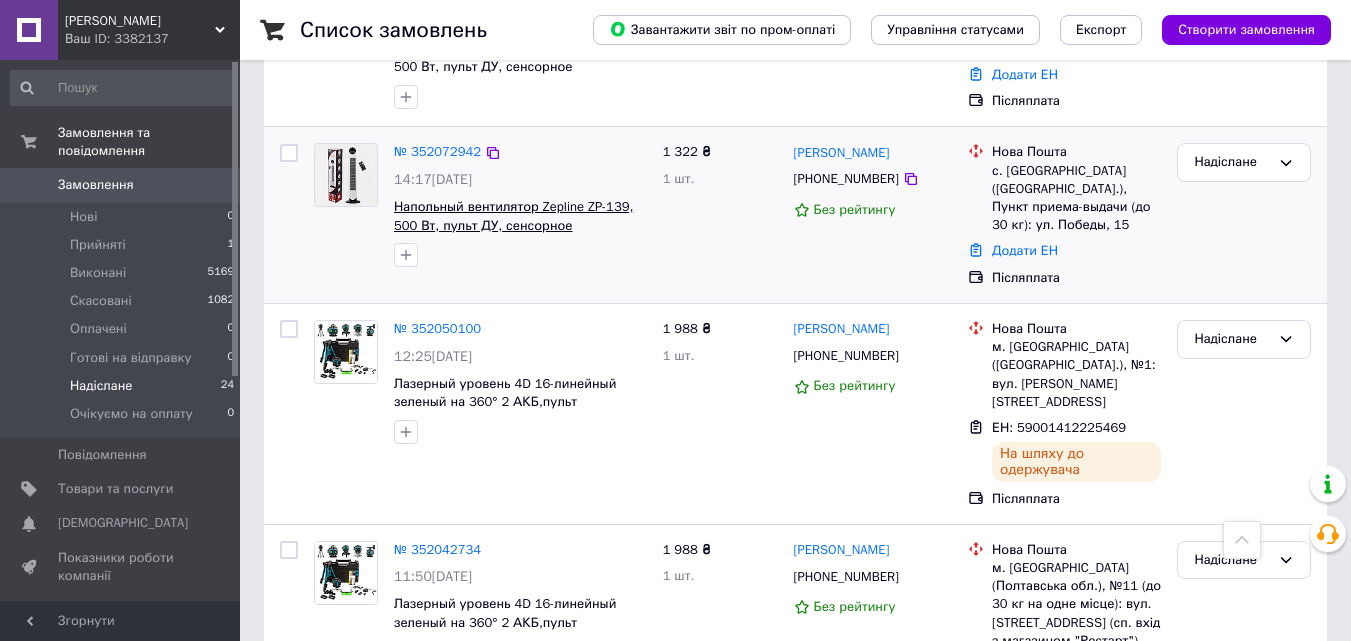 scroll, scrollTop: 400, scrollLeft: 0, axis: vertical 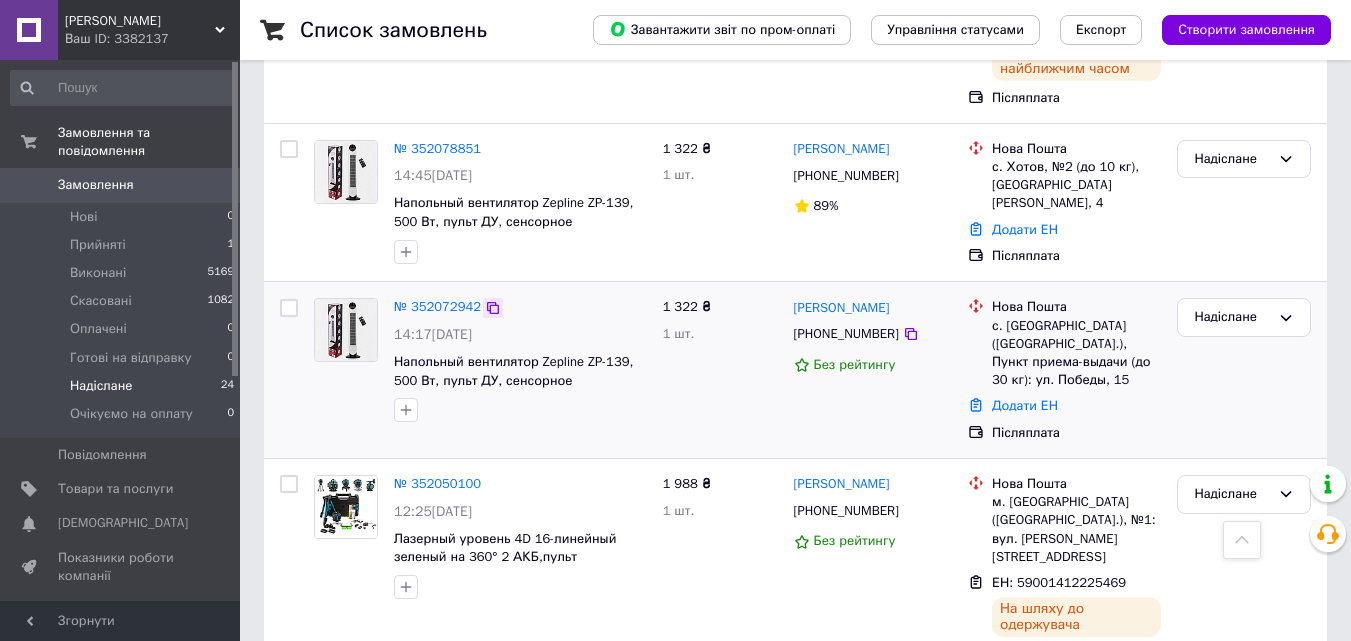 click 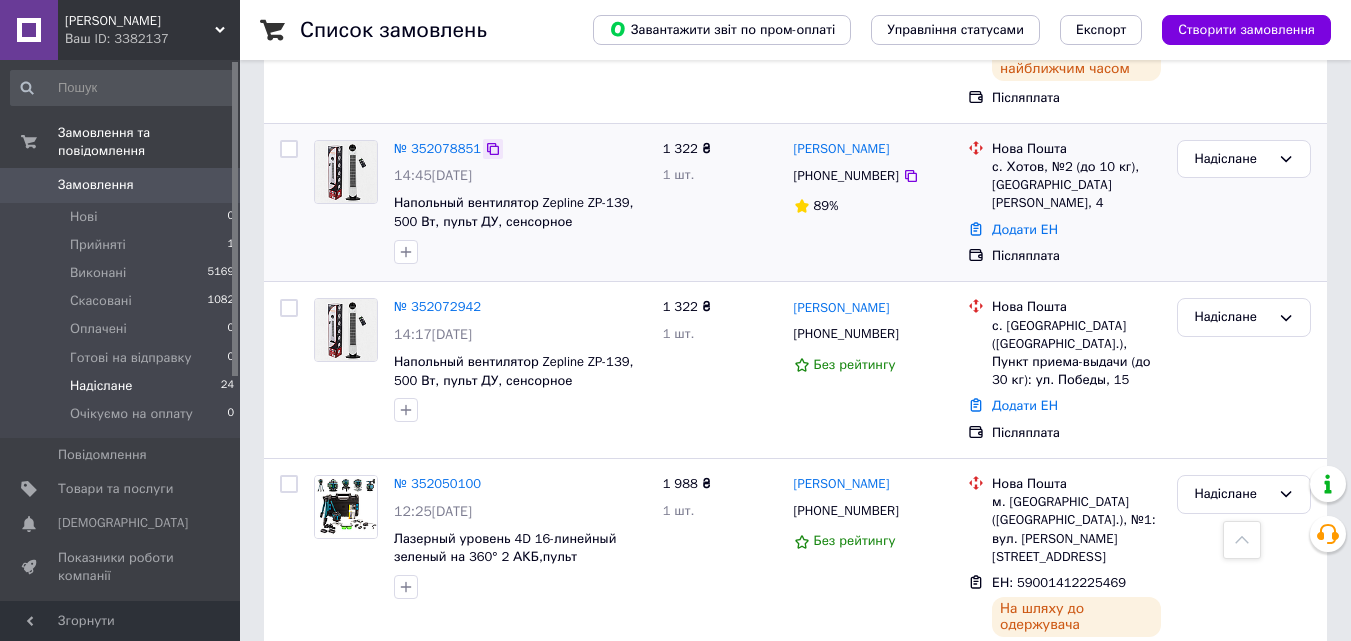click 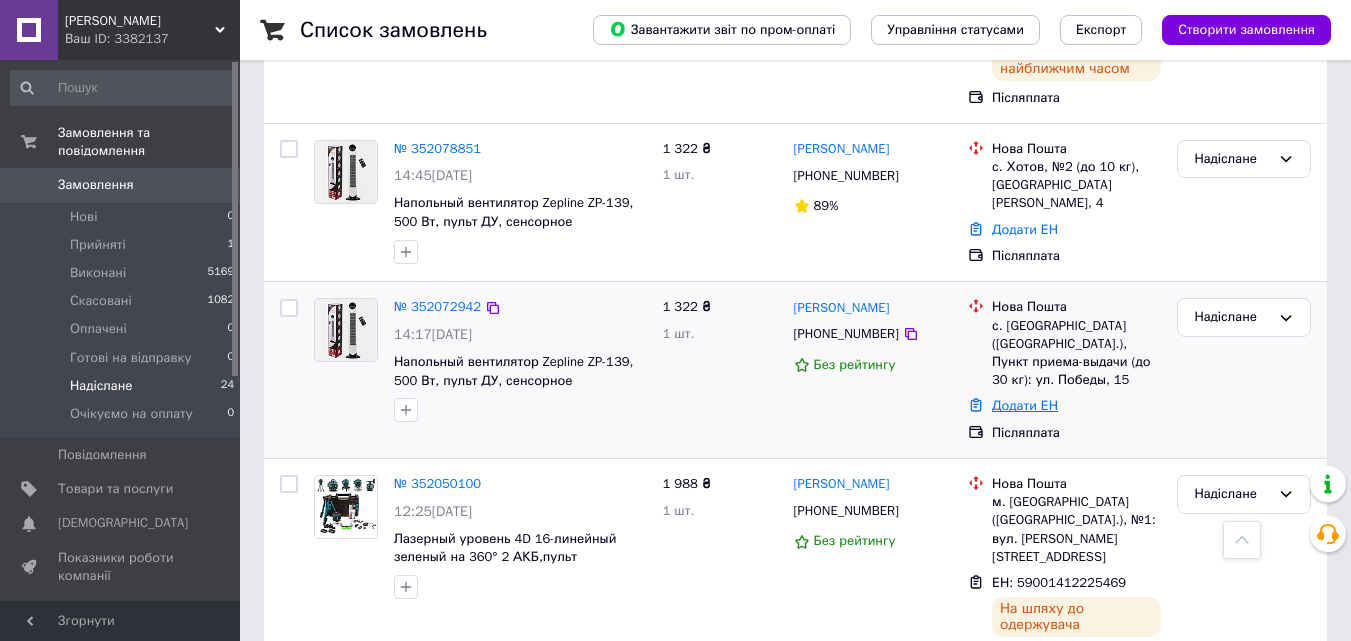click on "Додати ЕН" at bounding box center [1025, 405] 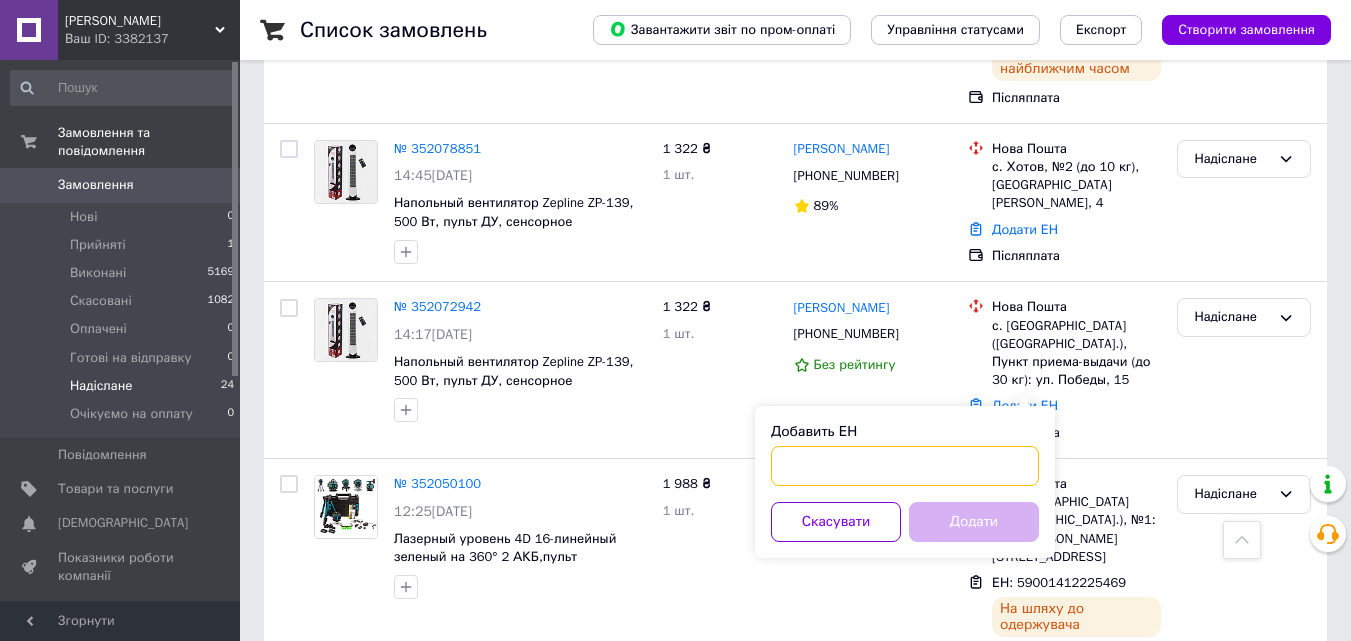 click on "Добавить ЕН" at bounding box center (905, 466) 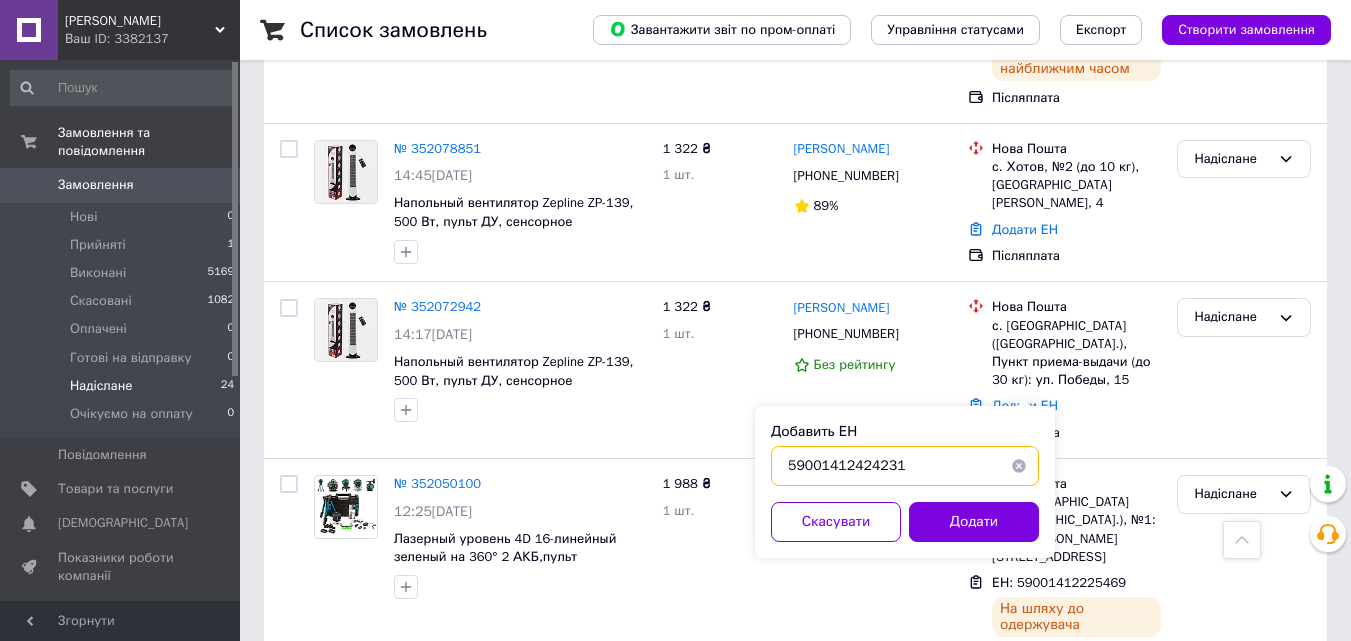 type on "59001412424231" 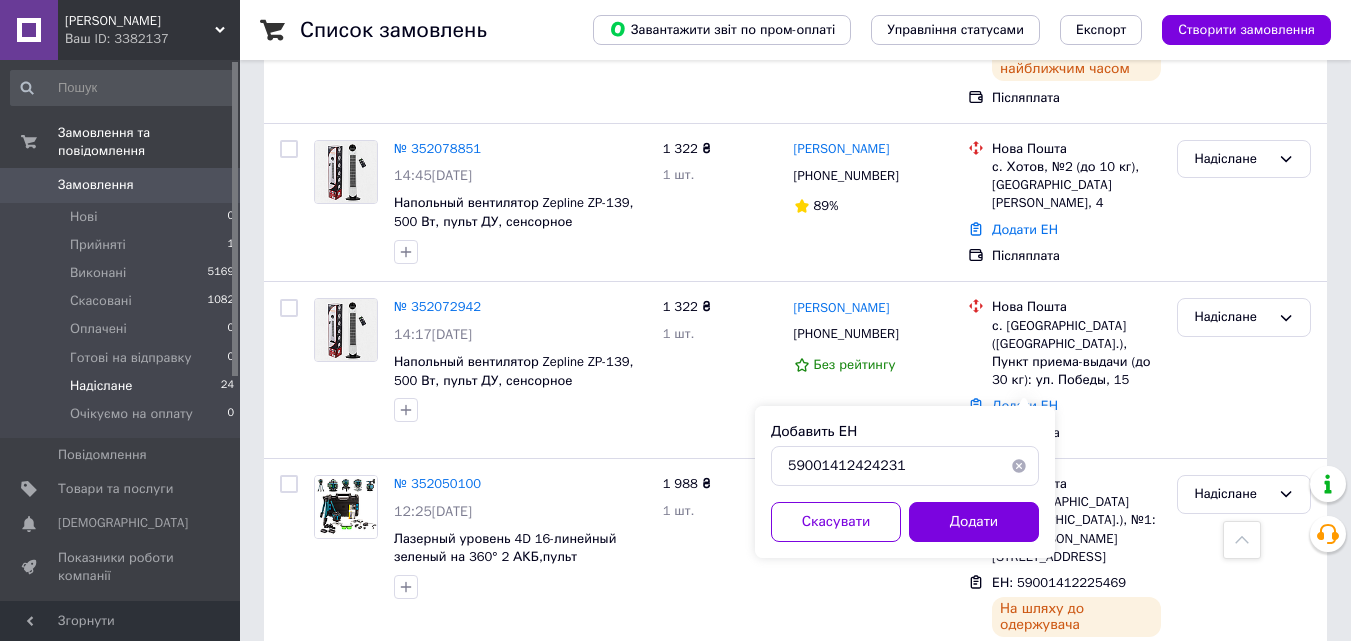 click on "Добавить ЕН 59001412424231 Скасувати Додати" at bounding box center [905, 482] 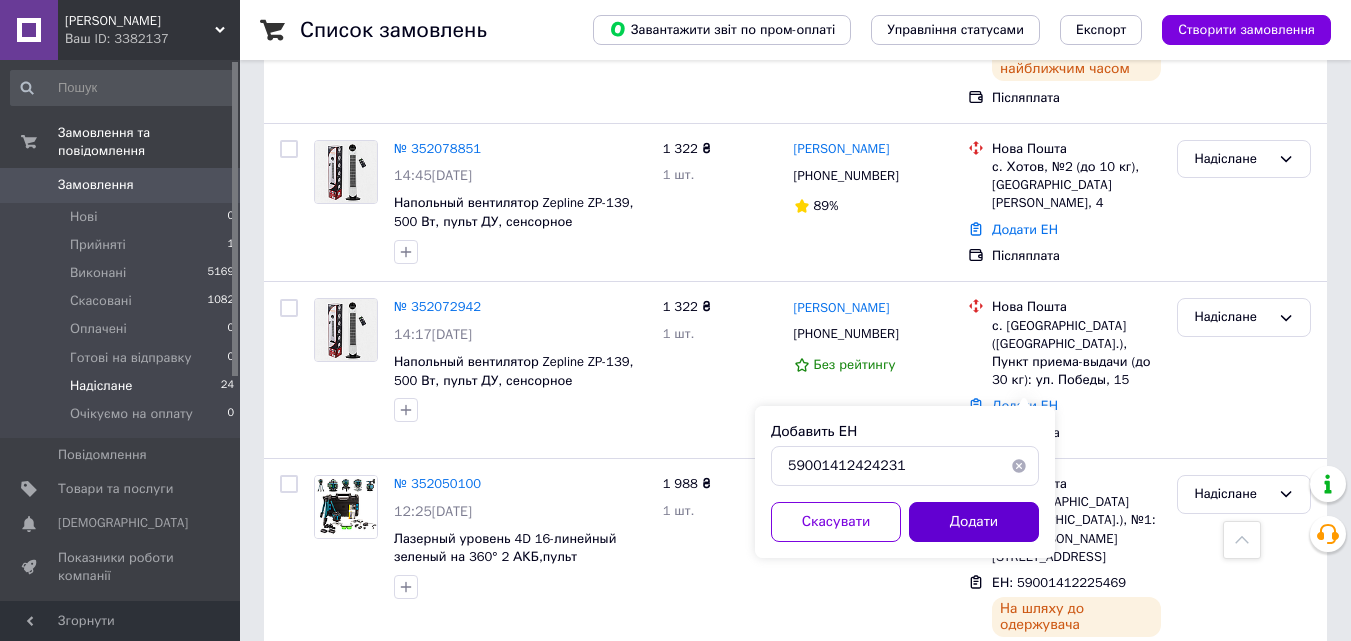 click on "Додати" at bounding box center (974, 522) 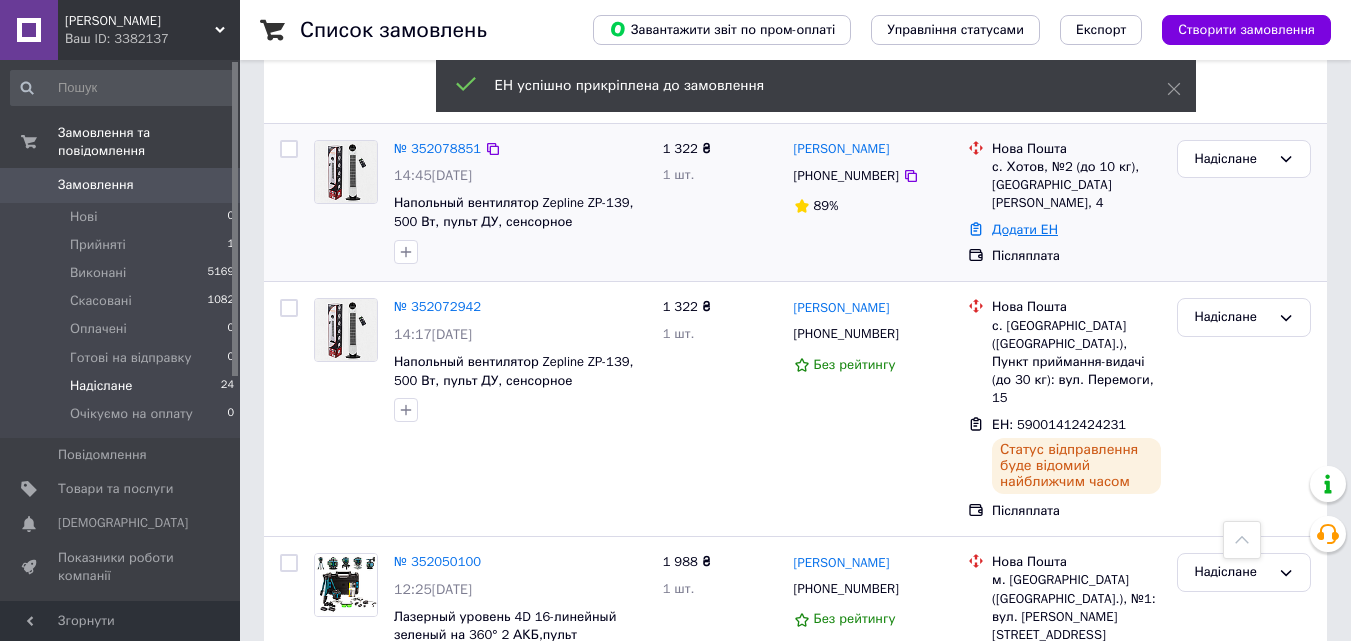 click on "Додати ЕН" at bounding box center (1025, 229) 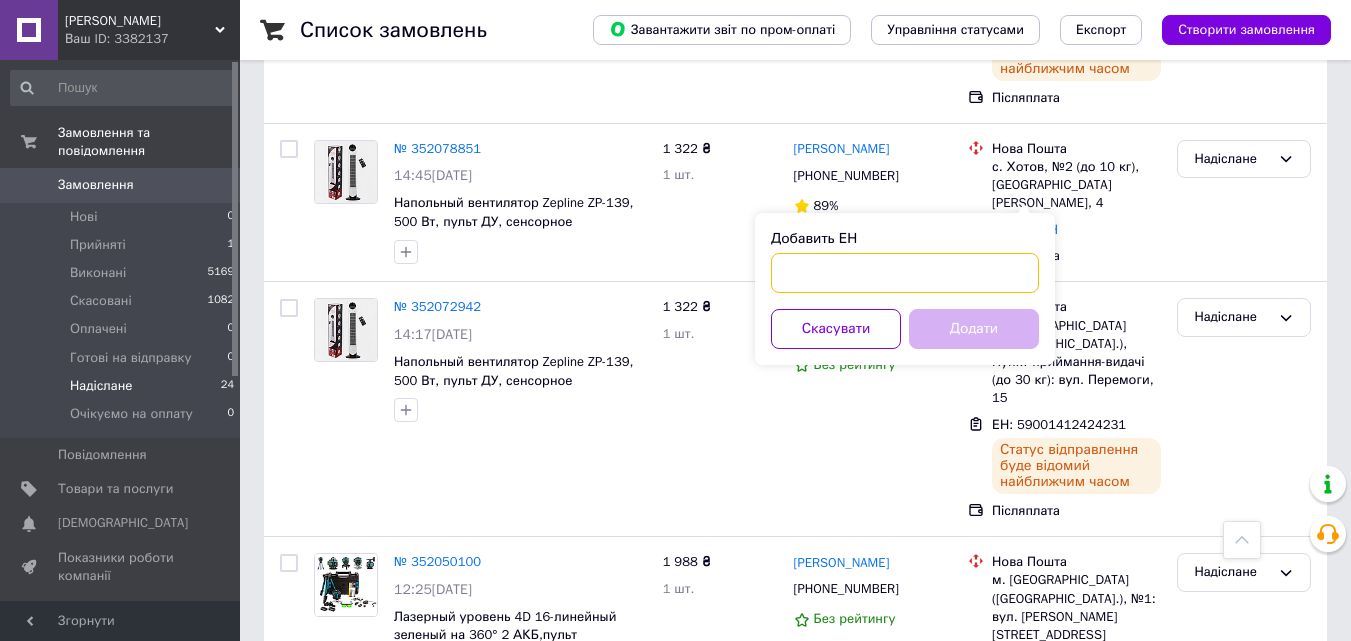 click on "Добавить ЕН" at bounding box center [905, 273] 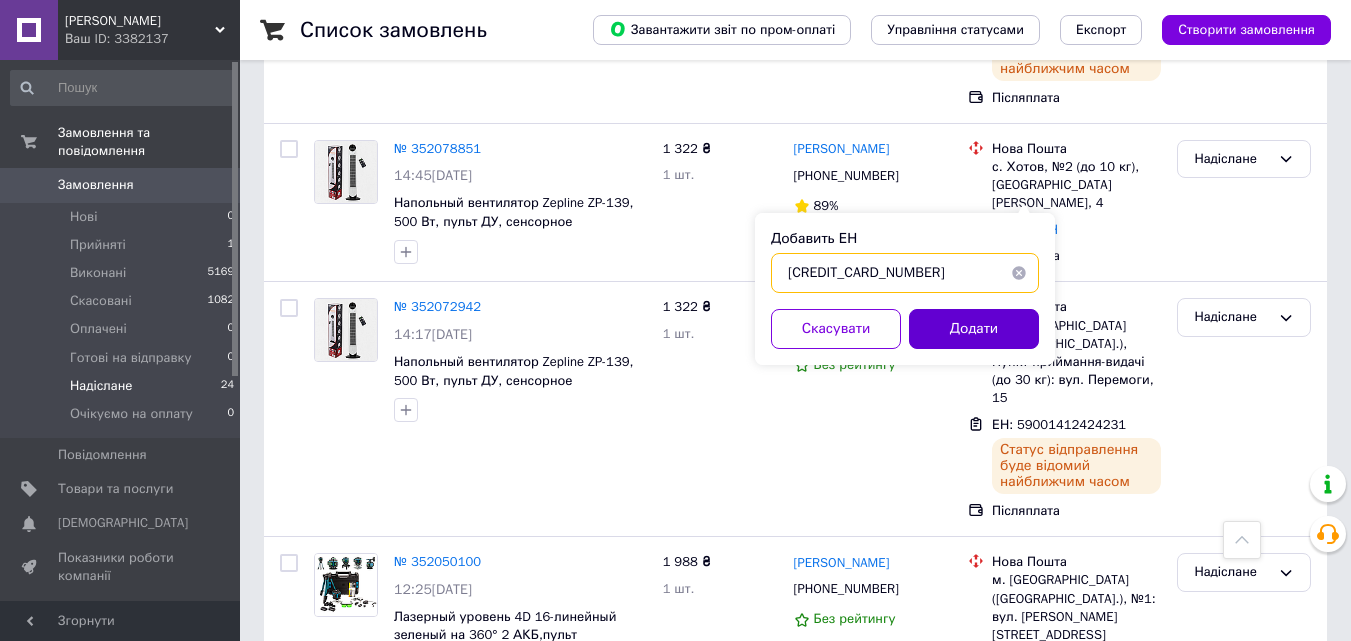 type on "59001412424697" 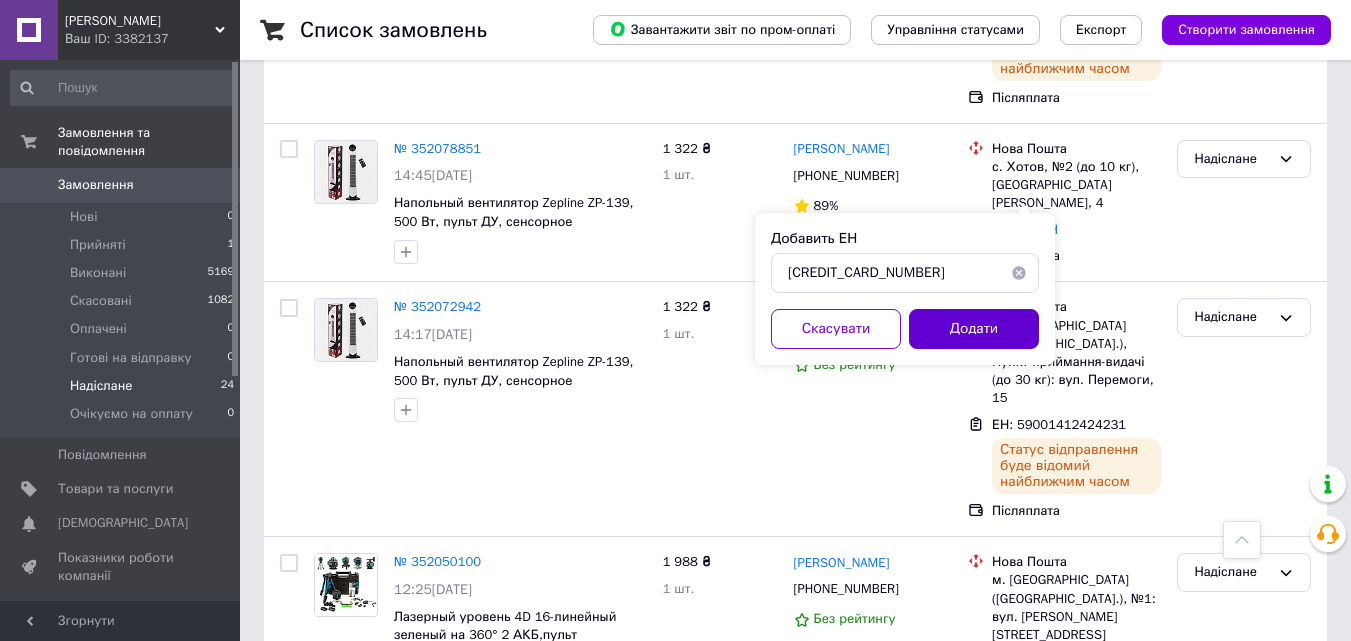 click on "Додати" at bounding box center (974, 329) 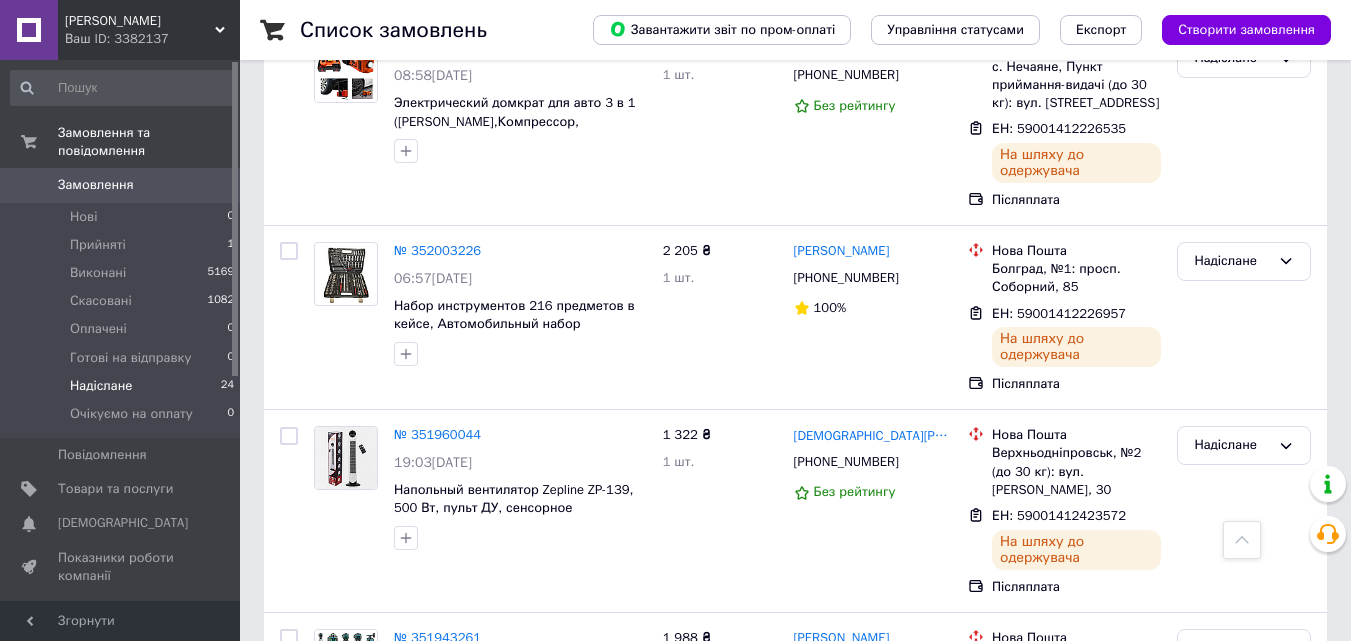 scroll, scrollTop: 1500, scrollLeft: 0, axis: vertical 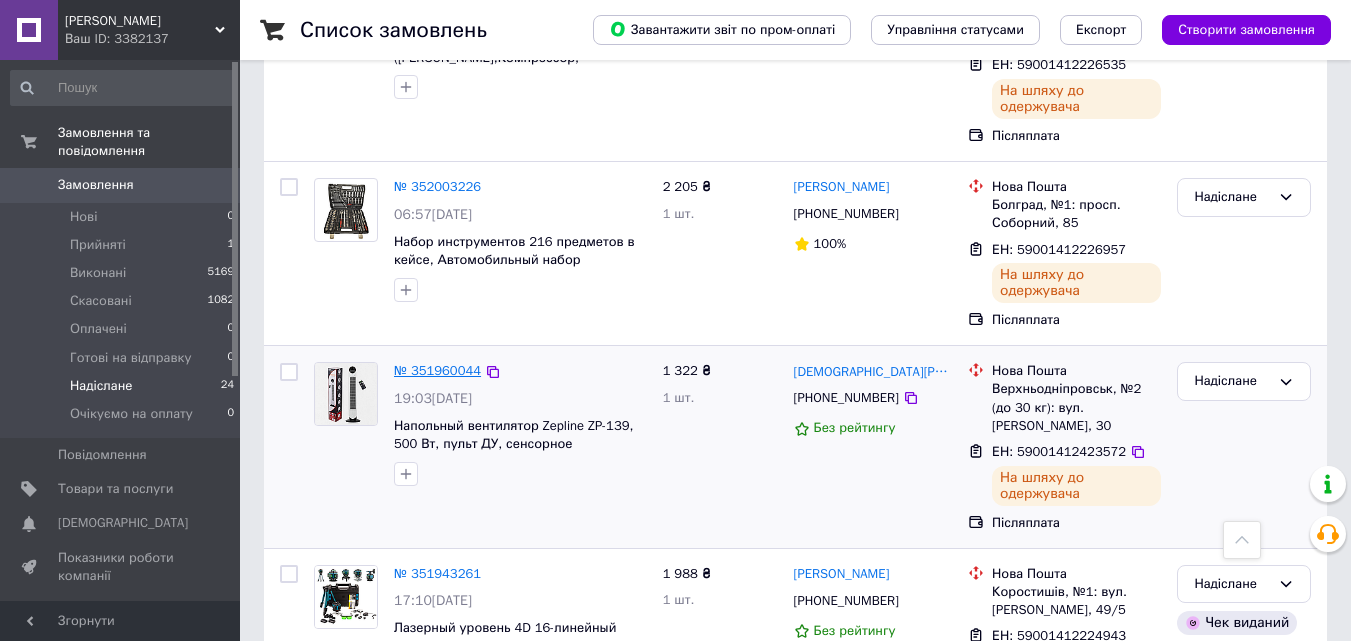 click on "№ 351960044" at bounding box center [437, 370] 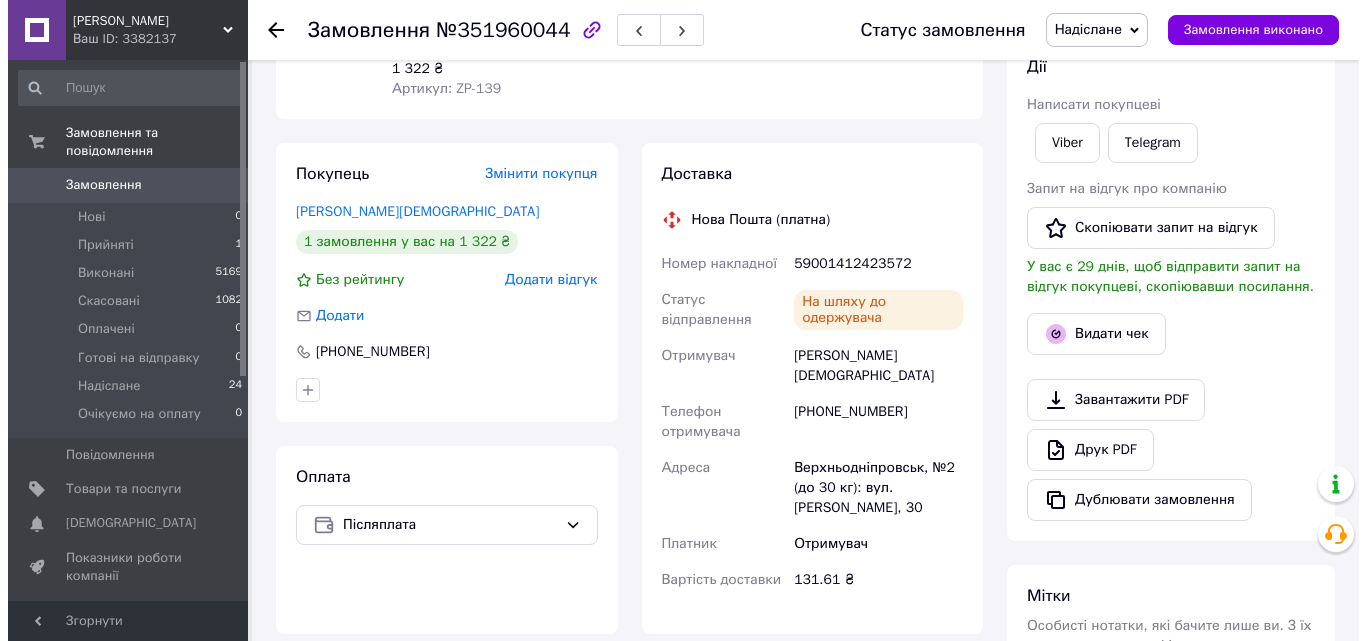 scroll, scrollTop: 184, scrollLeft: 0, axis: vertical 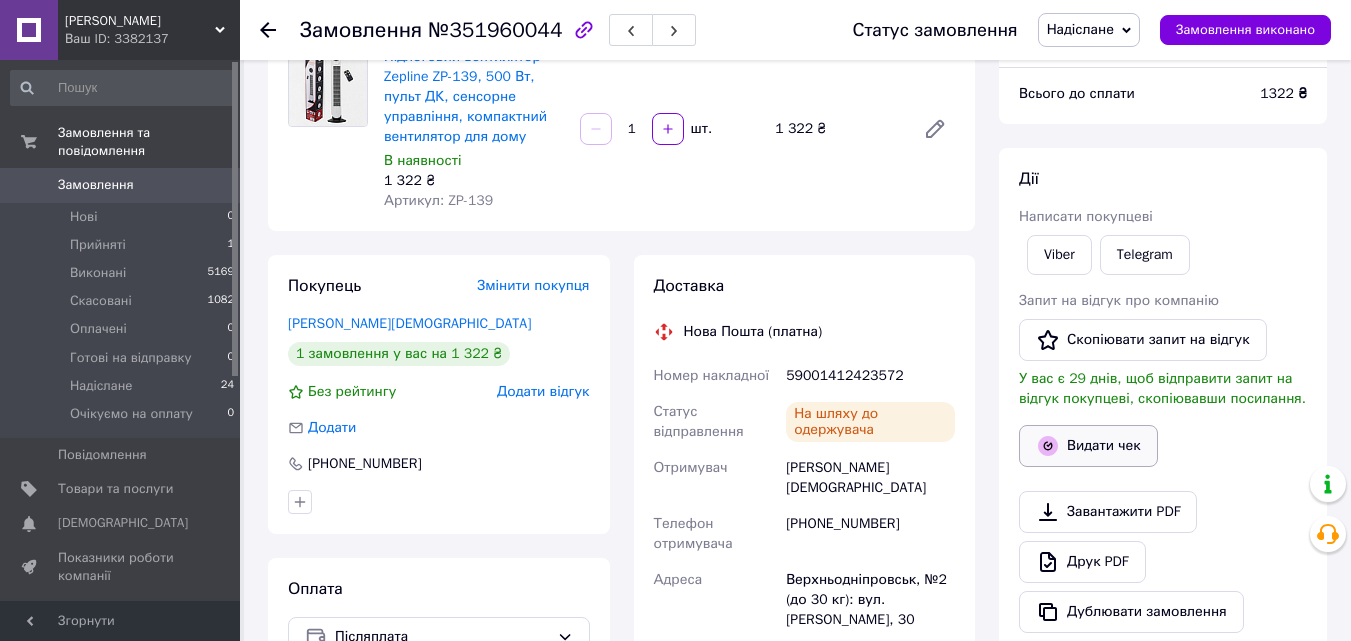 click on "Видати чек" at bounding box center [1088, 446] 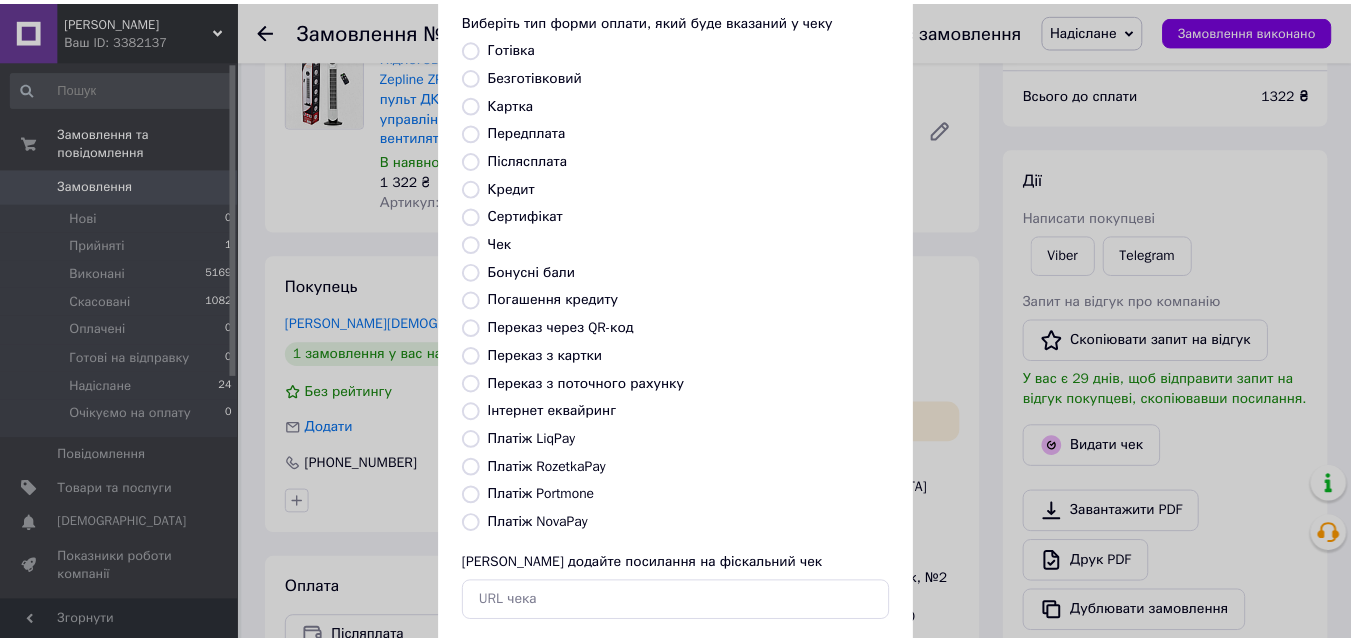 scroll, scrollTop: 218, scrollLeft: 0, axis: vertical 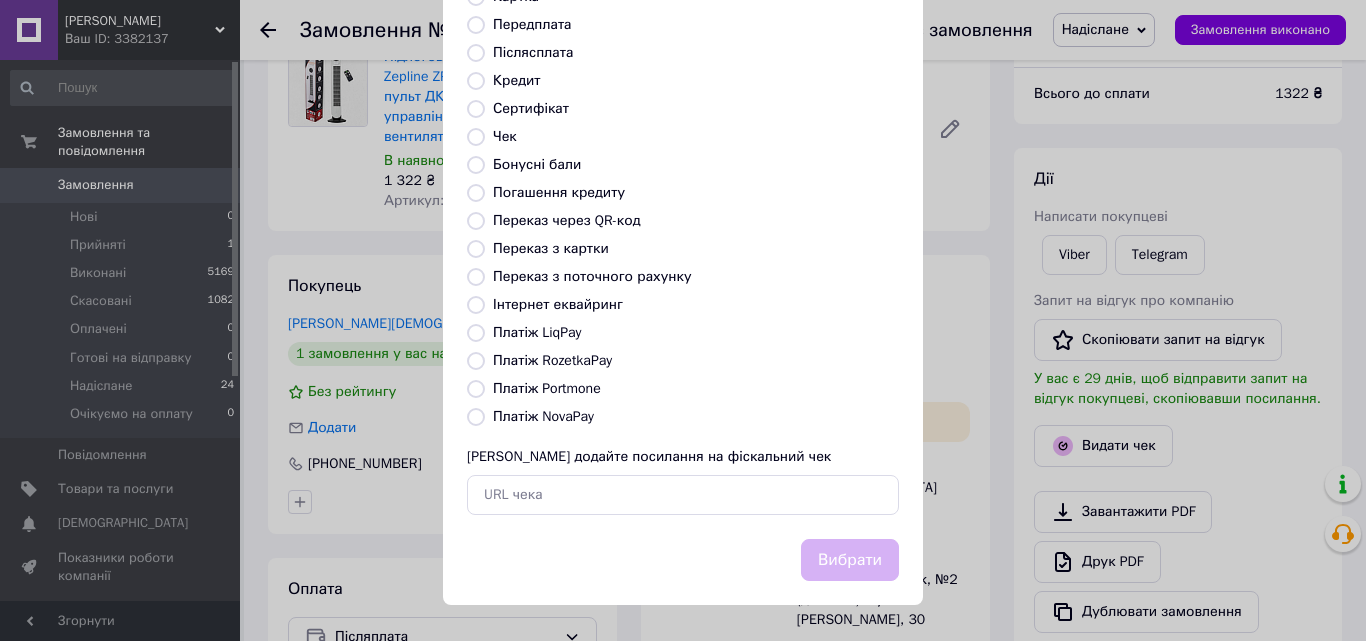 drag, startPoint x: 532, startPoint y: 414, endPoint x: 541, endPoint y: 434, distance: 21.931713 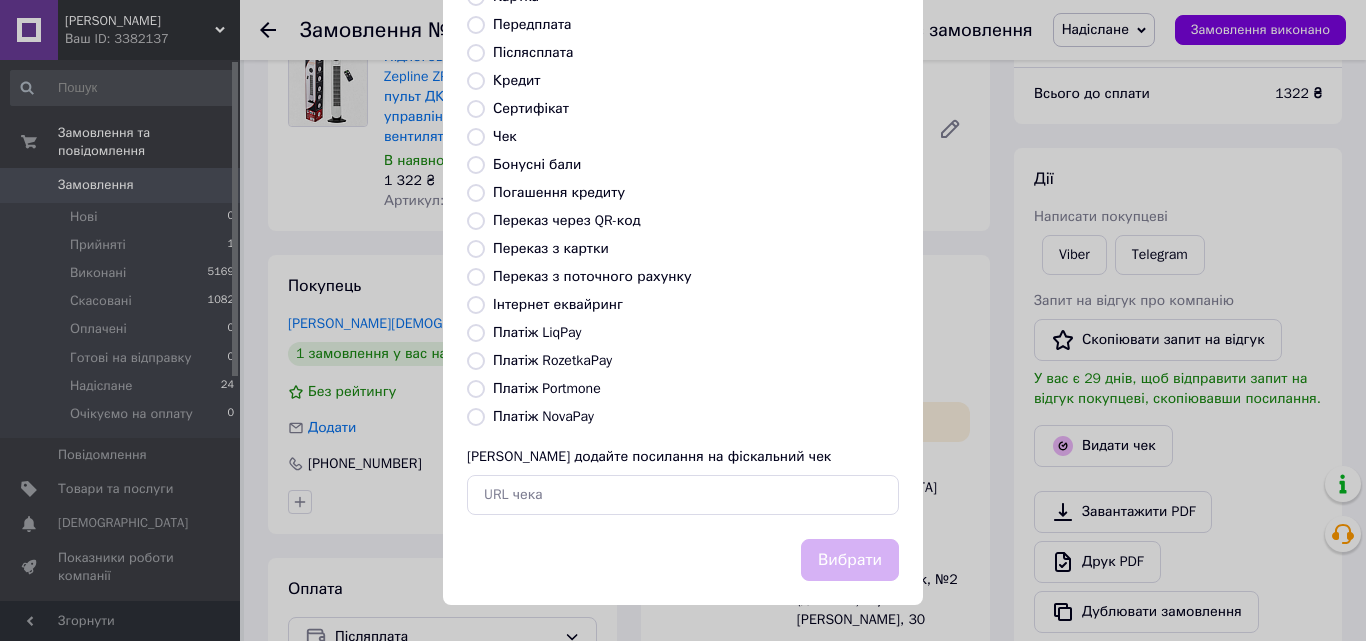radio on "true" 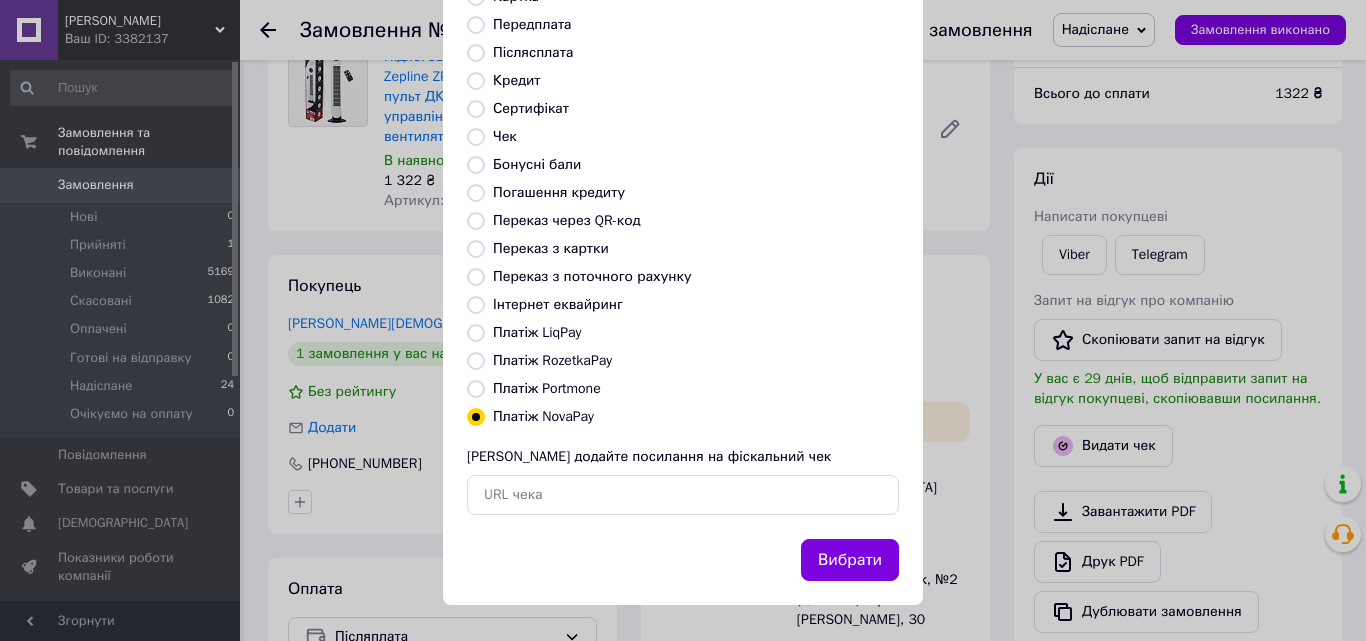 drag, startPoint x: 820, startPoint y: 550, endPoint x: 810, endPoint y: 551, distance: 10.049875 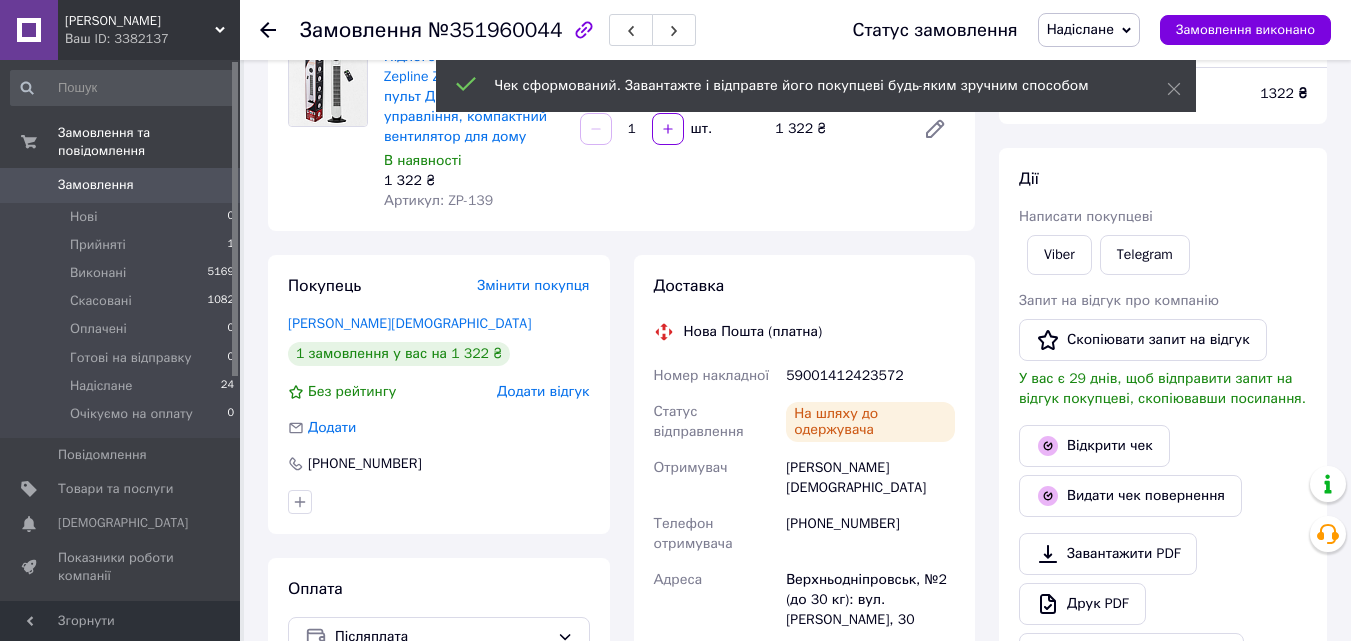 click 